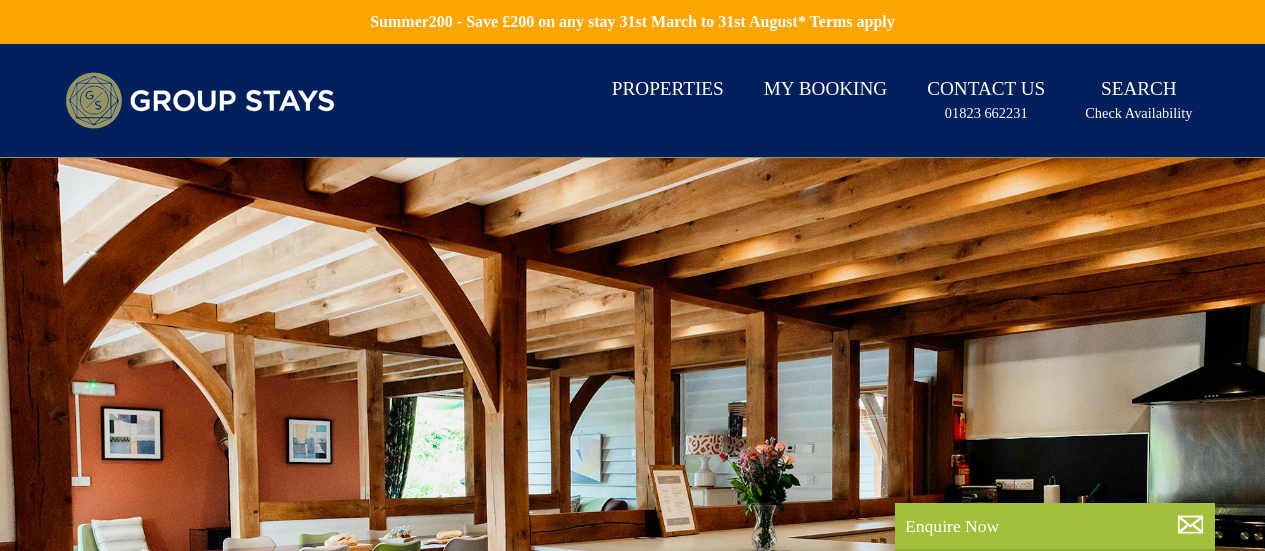 scroll, scrollTop: 0, scrollLeft: 0, axis: both 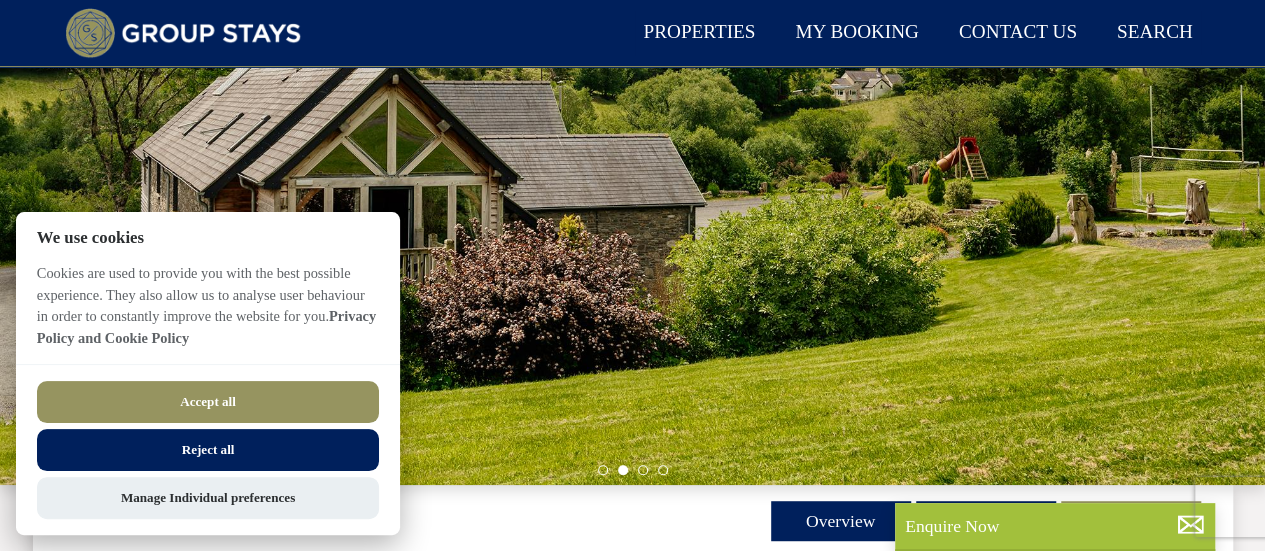 click on "Reject all" at bounding box center [208, 450] 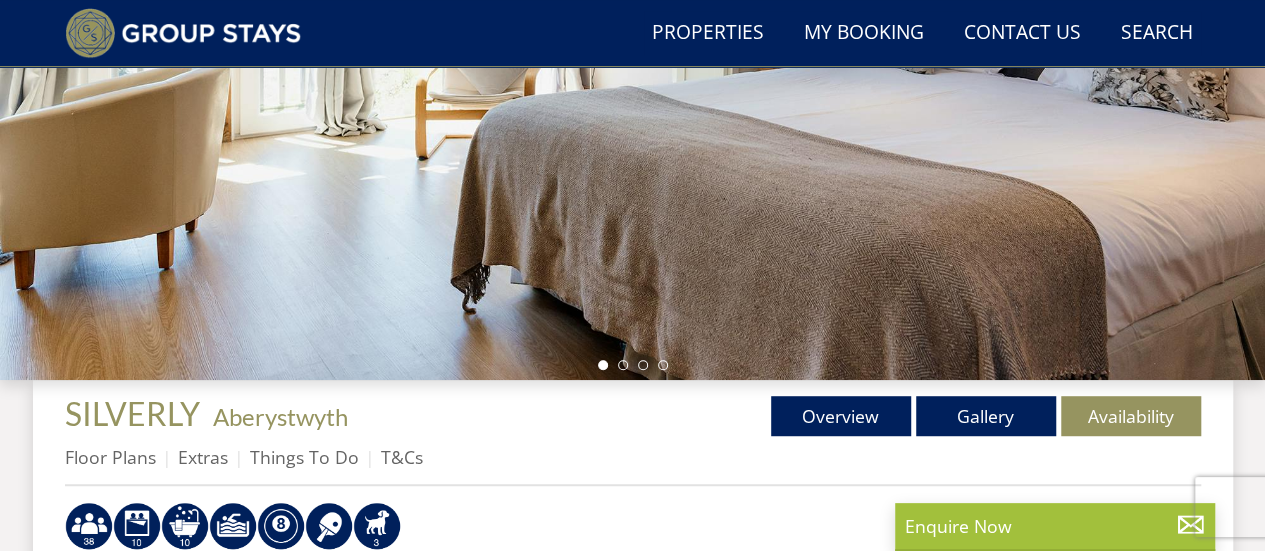 scroll, scrollTop: 431, scrollLeft: 0, axis: vertical 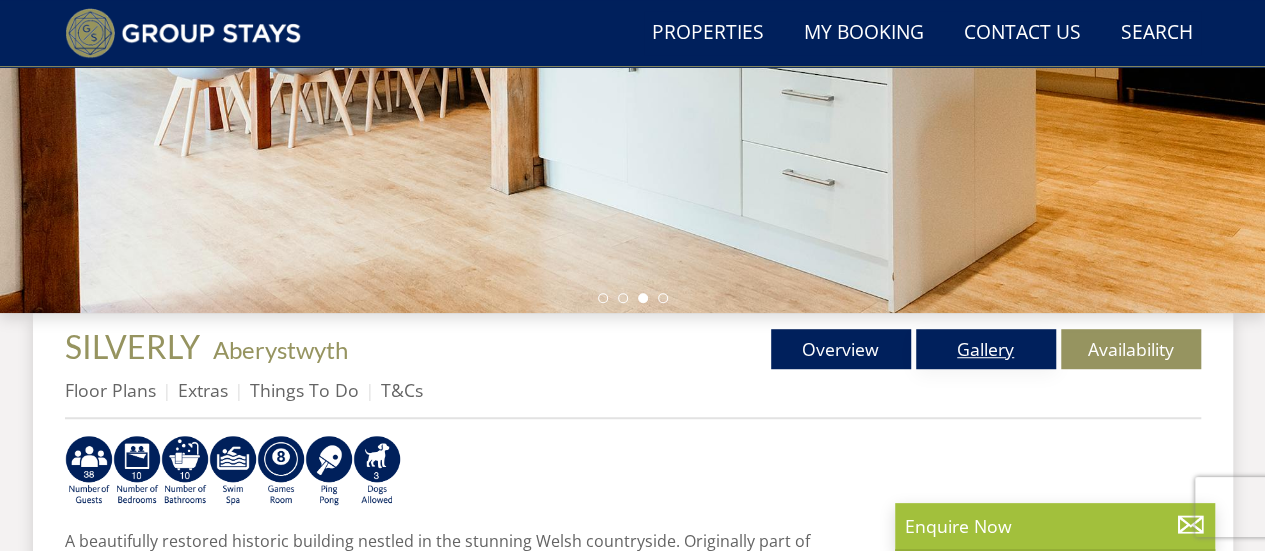 click on "Gallery" at bounding box center [986, 349] 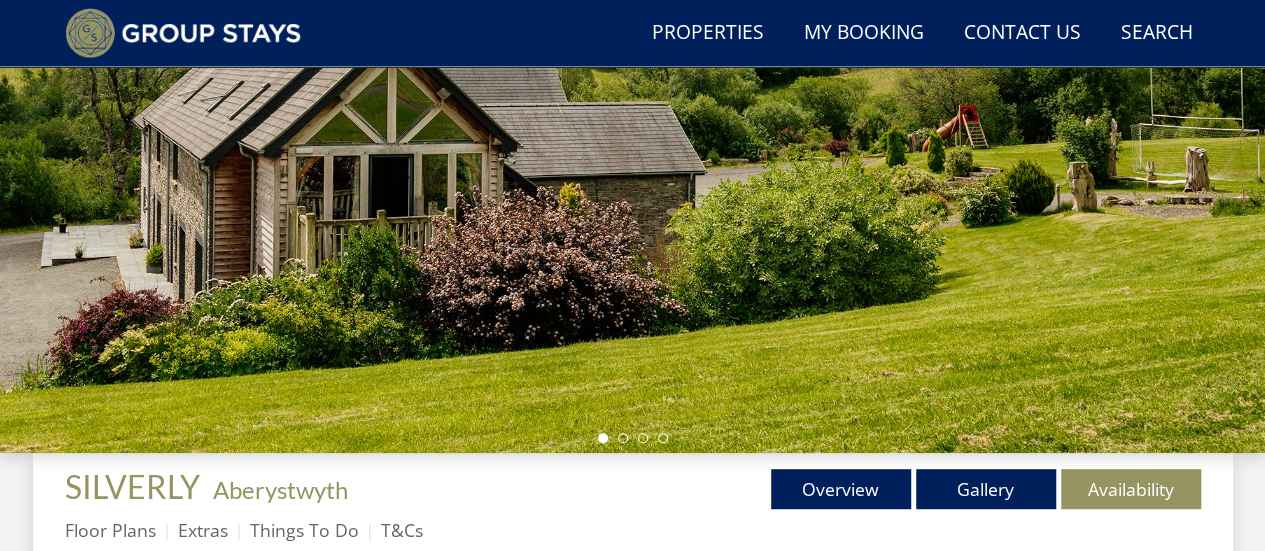 scroll, scrollTop: 348, scrollLeft: 0, axis: vertical 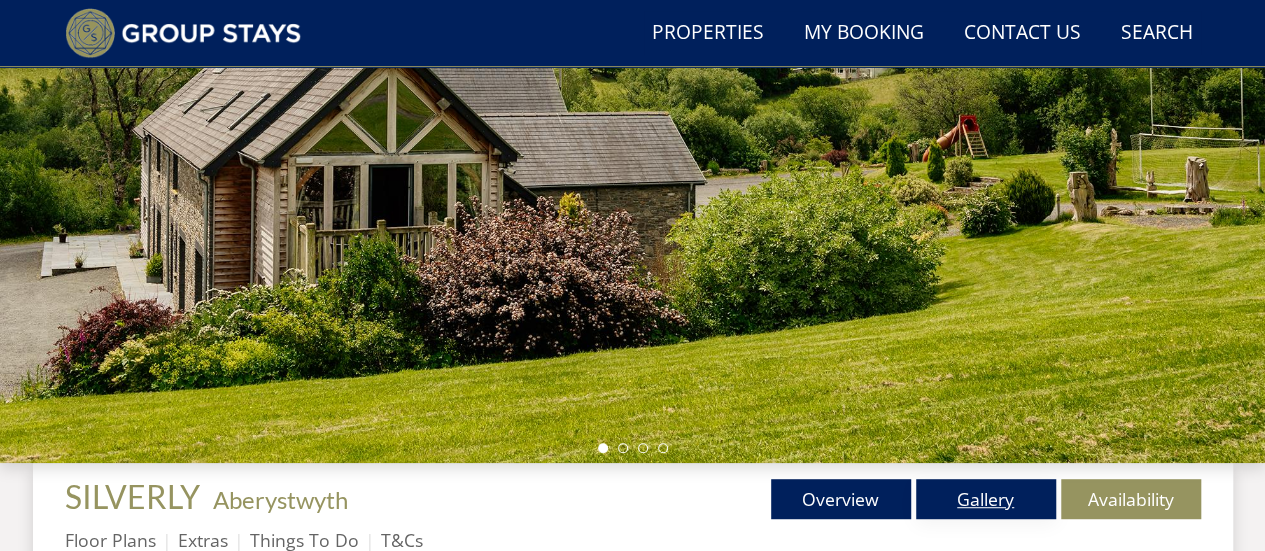 click on "Gallery" at bounding box center (986, 499) 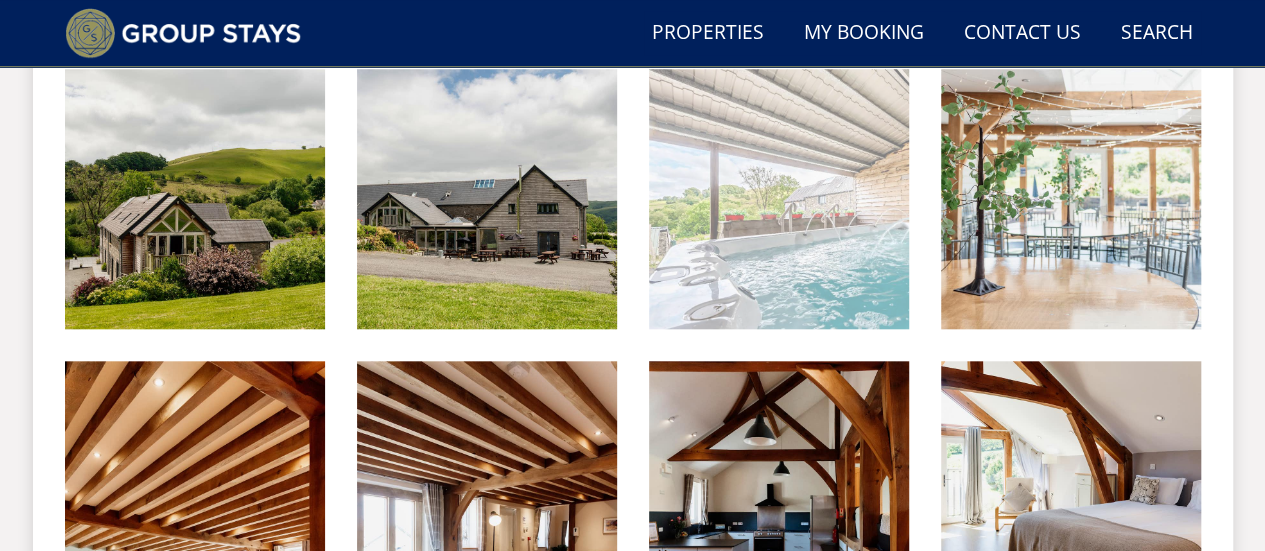 scroll, scrollTop: 863, scrollLeft: 0, axis: vertical 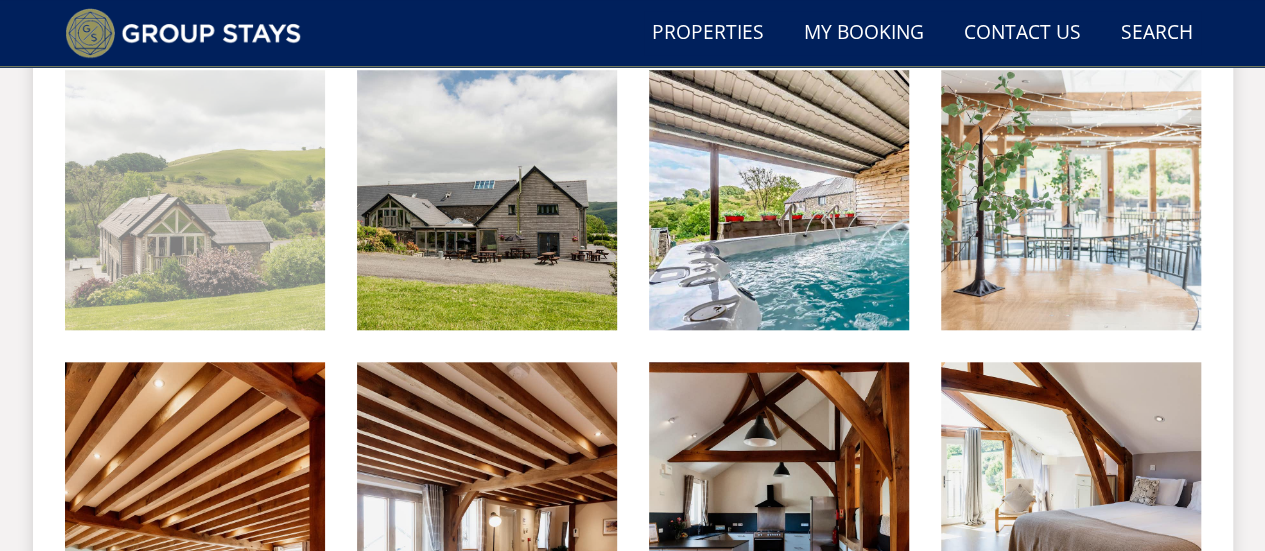click at bounding box center (195, 200) 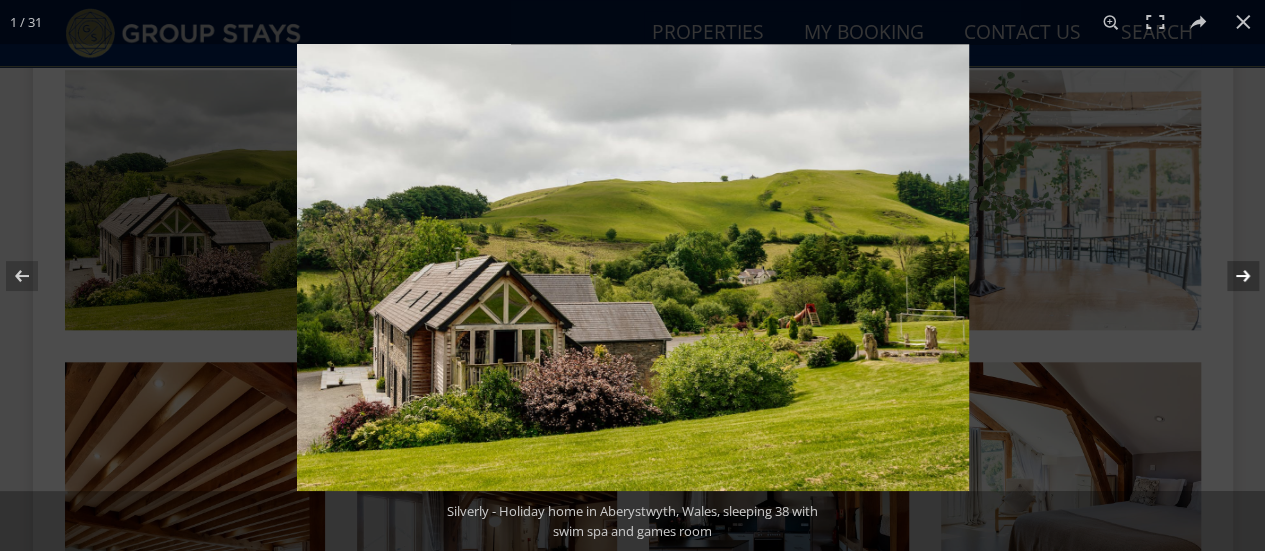 click at bounding box center (1230, 276) 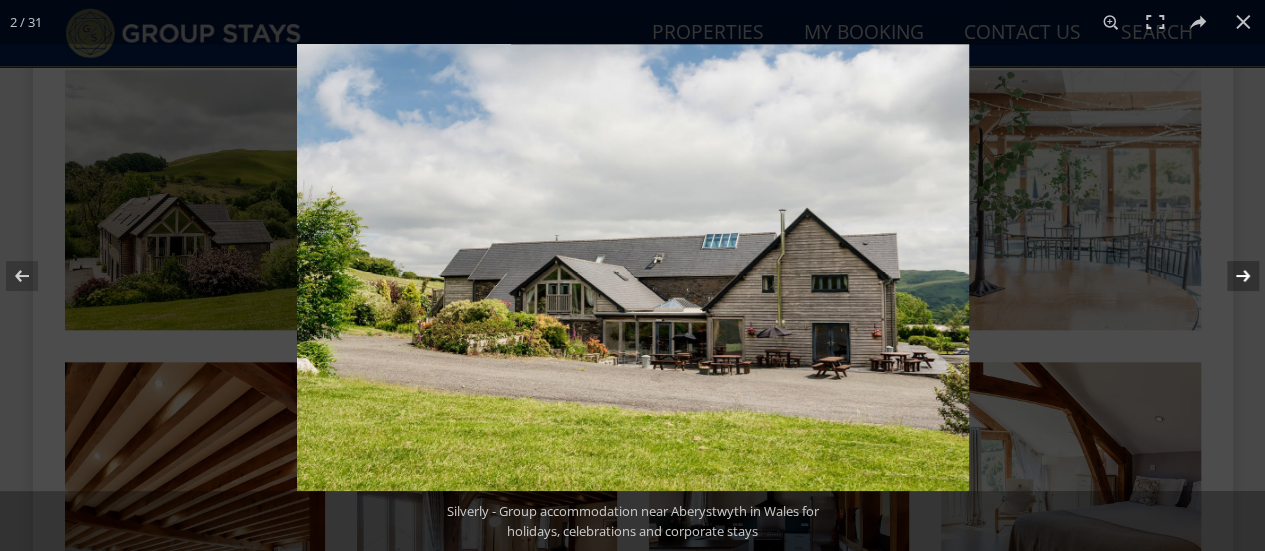 click at bounding box center [1230, 276] 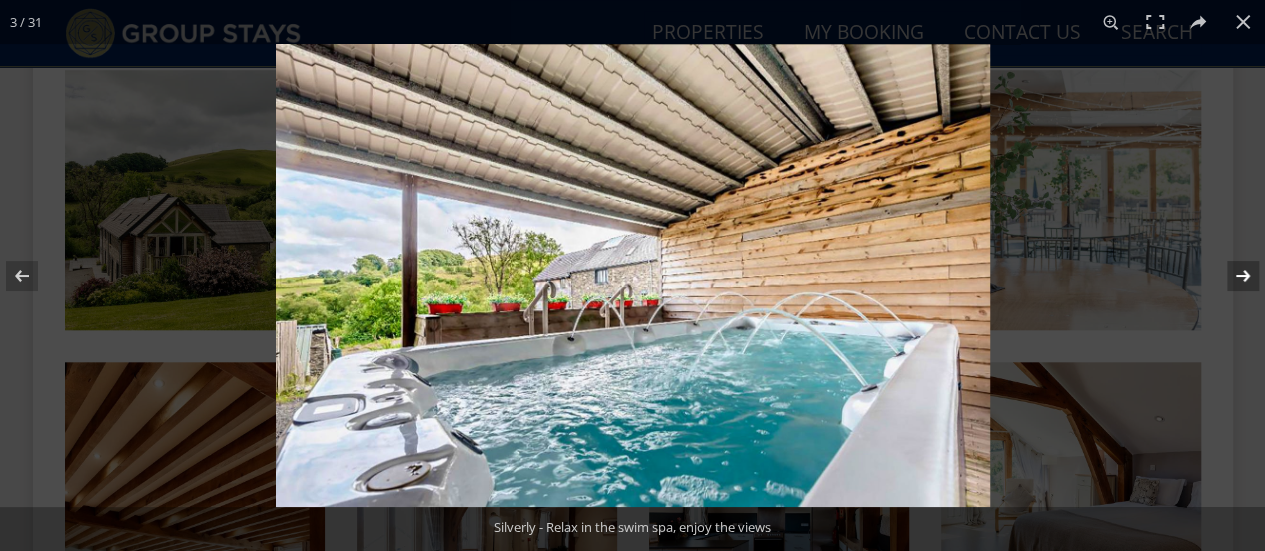 click at bounding box center [1230, 276] 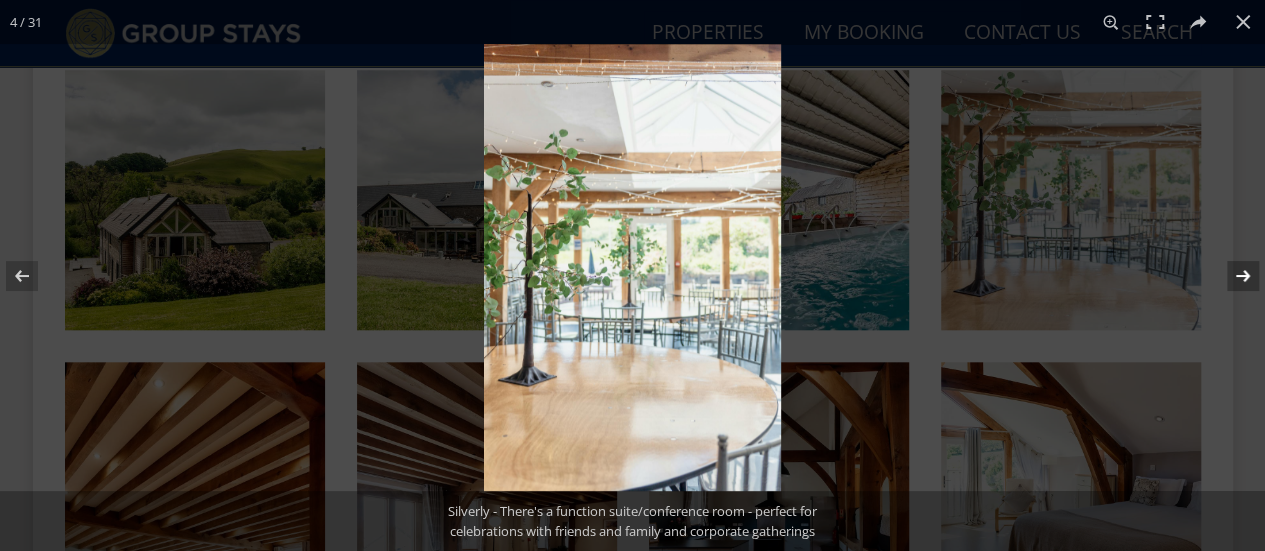 click at bounding box center [1230, 276] 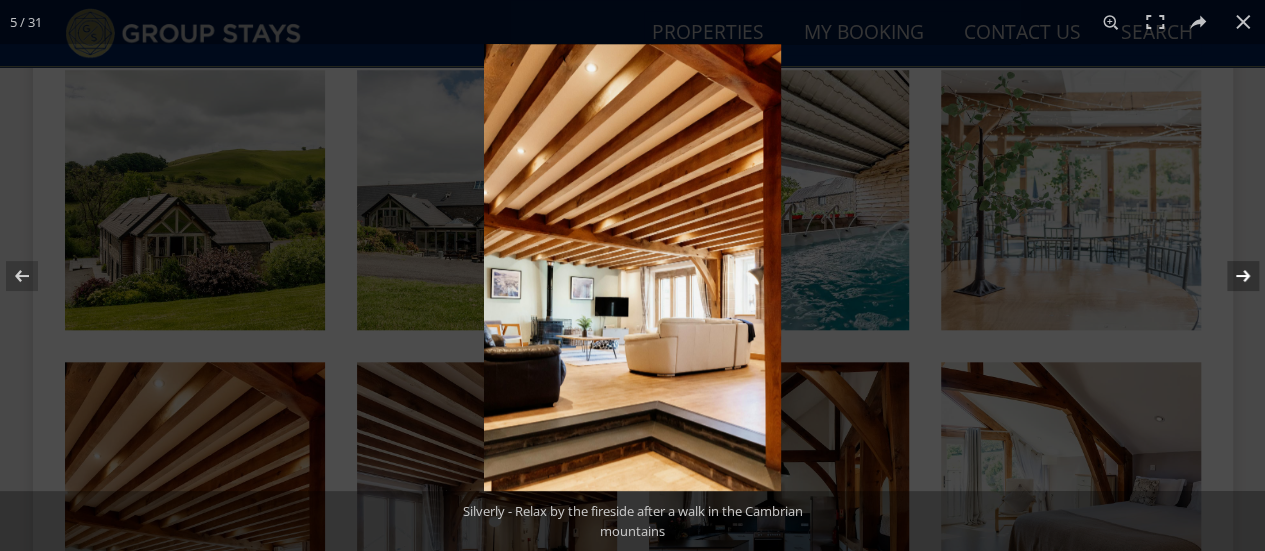 click at bounding box center (1230, 276) 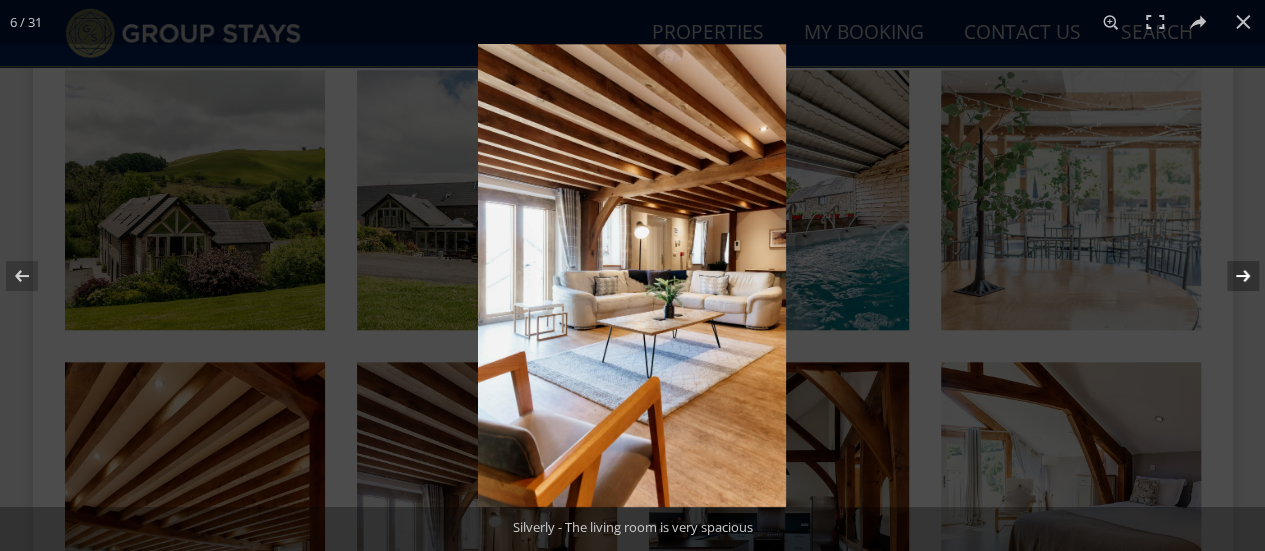 click at bounding box center [1230, 276] 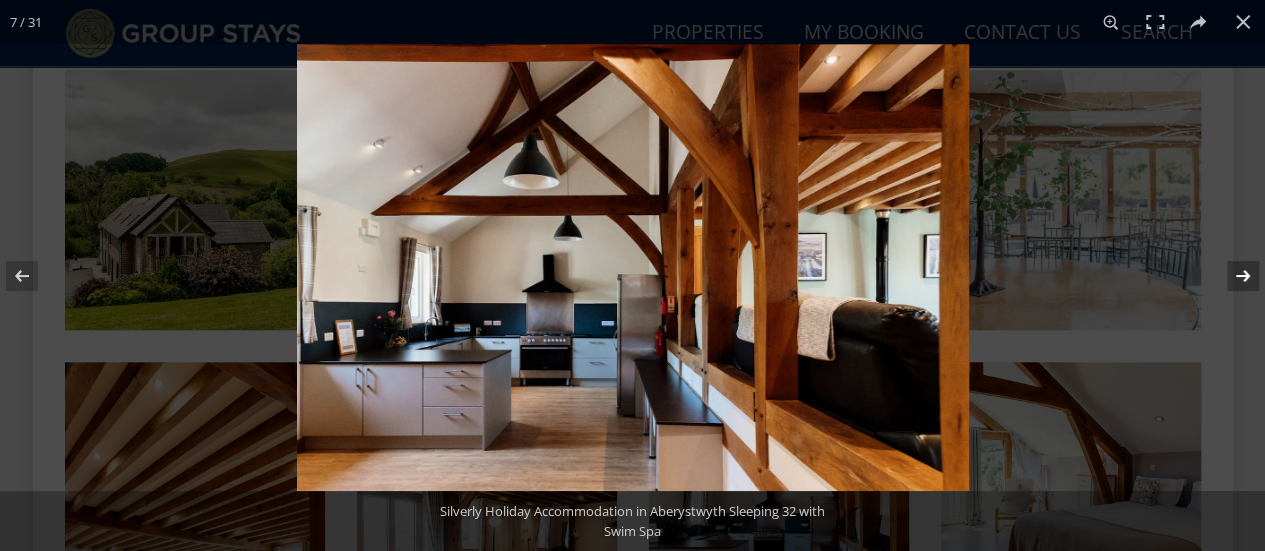 click at bounding box center (1230, 276) 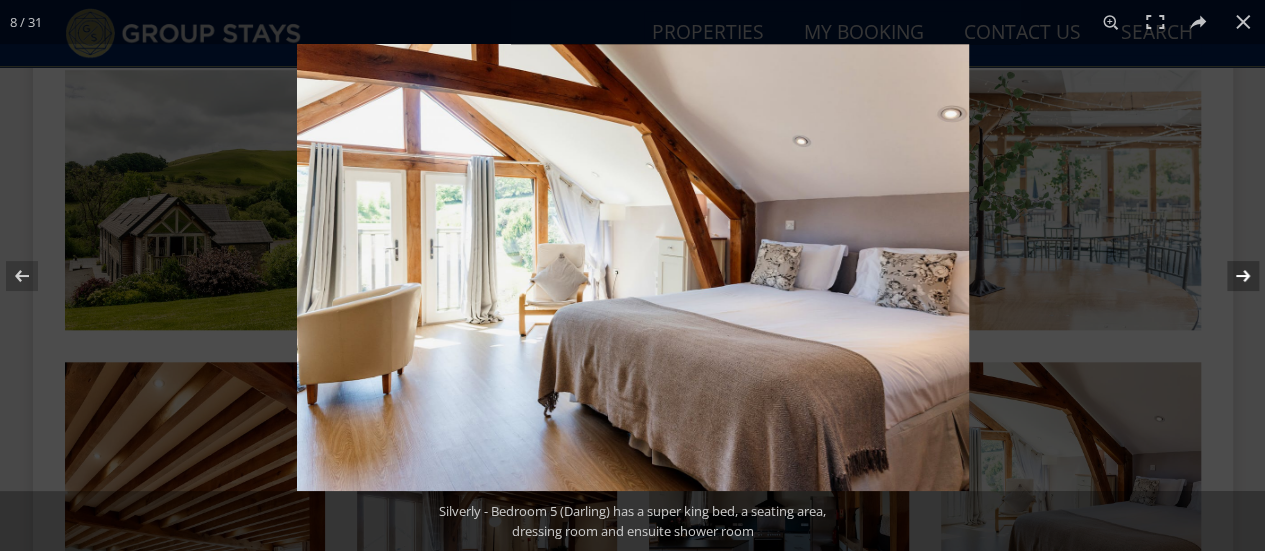 click at bounding box center [1230, 276] 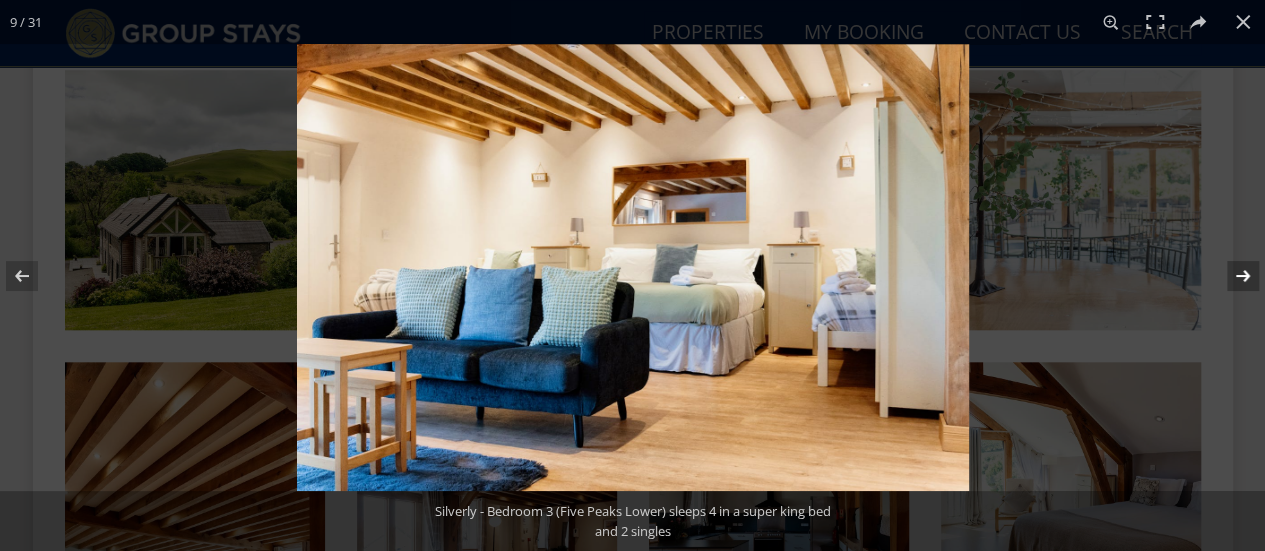 click at bounding box center [1230, 276] 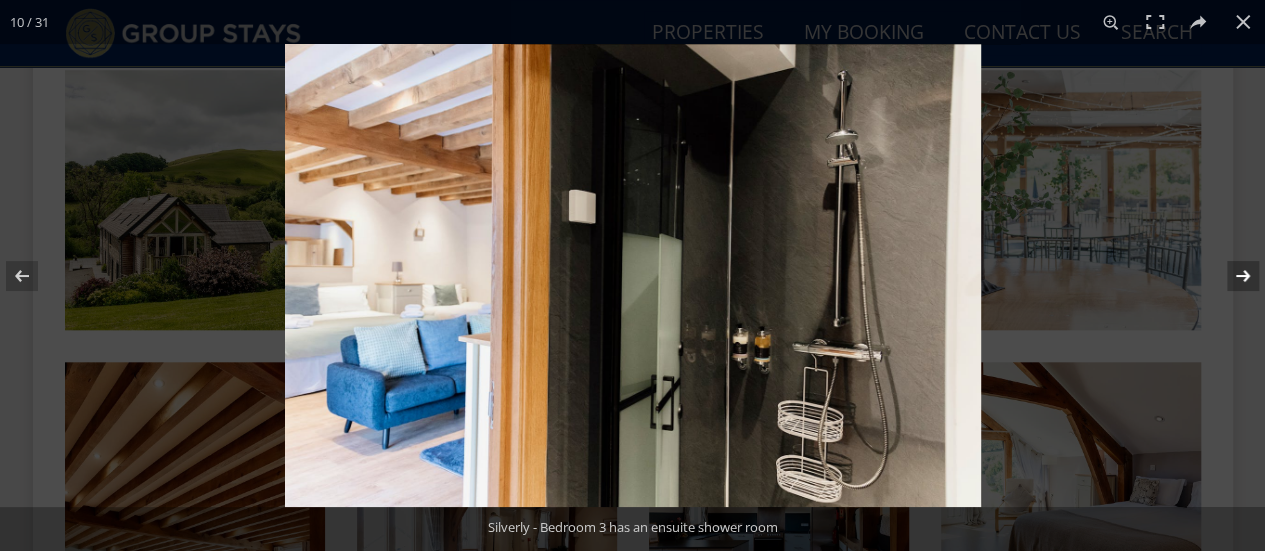 click at bounding box center [1230, 276] 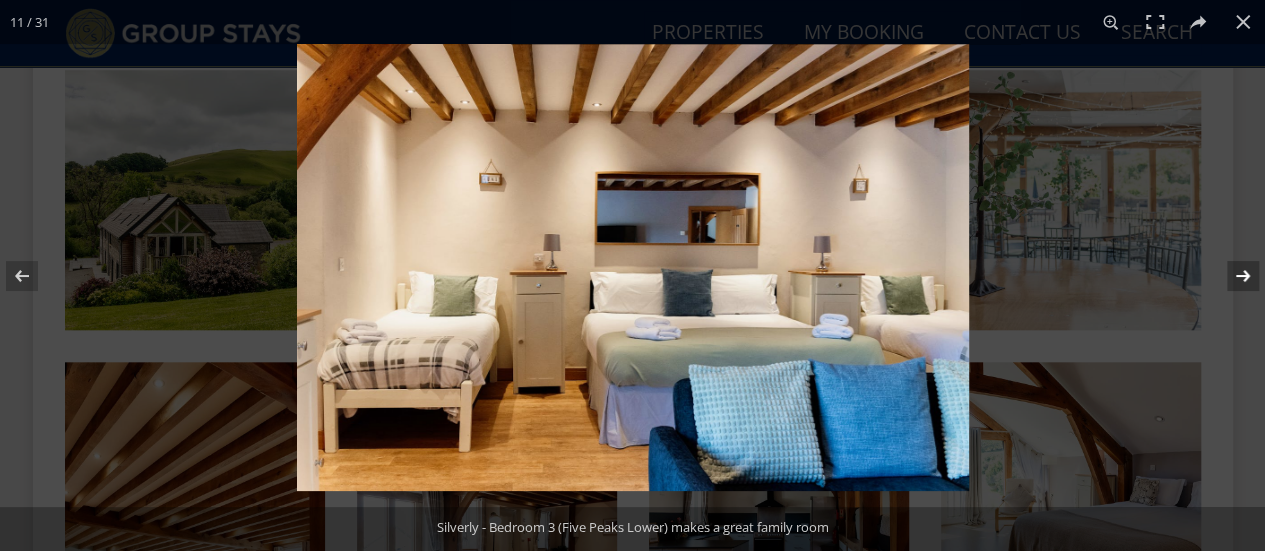 click at bounding box center (1230, 276) 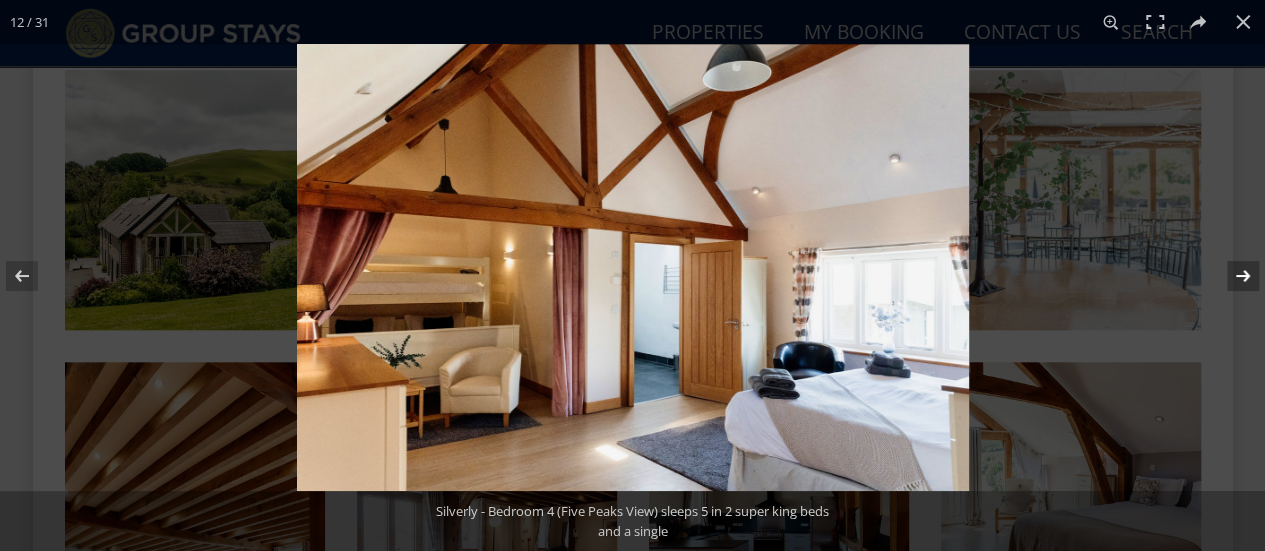 click at bounding box center [1230, 276] 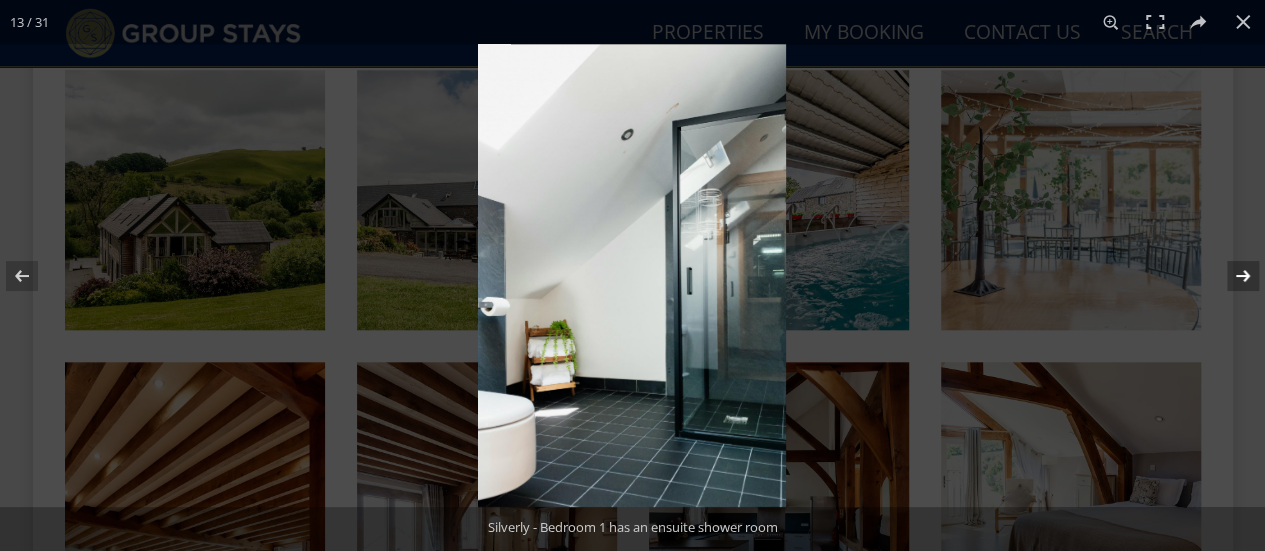 click at bounding box center (1230, 276) 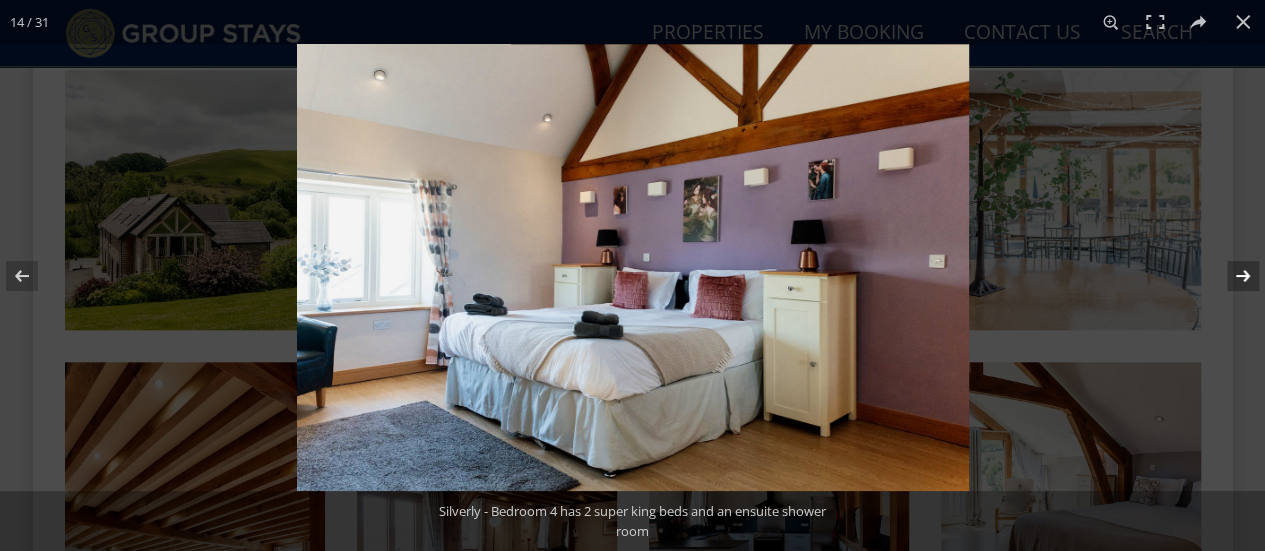 click at bounding box center (1230, 276) 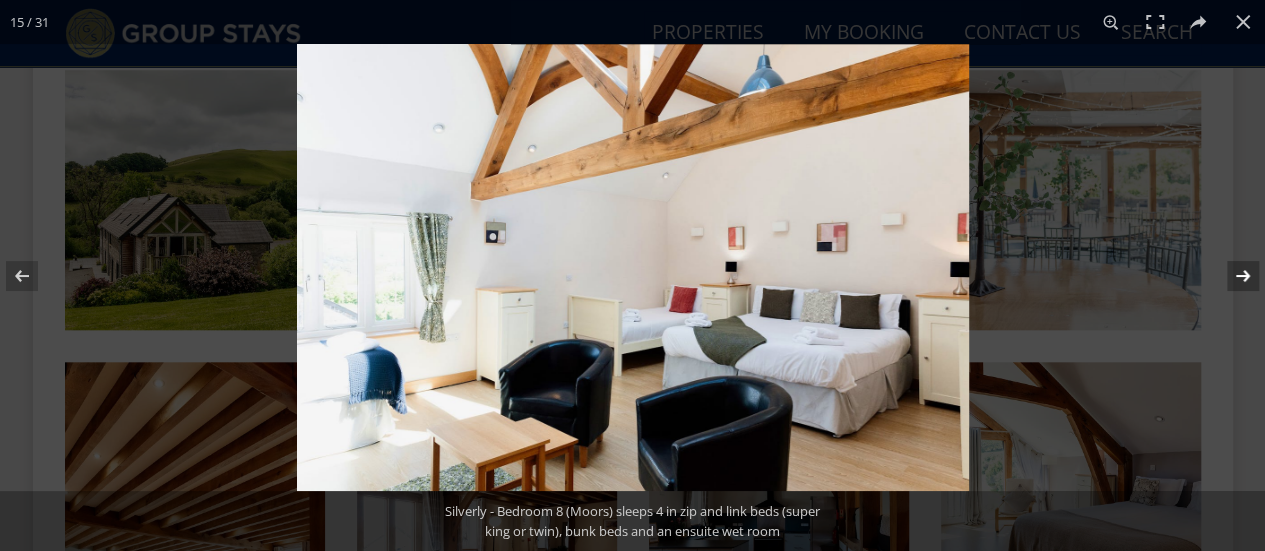 click at bounding box center [1230, 276] 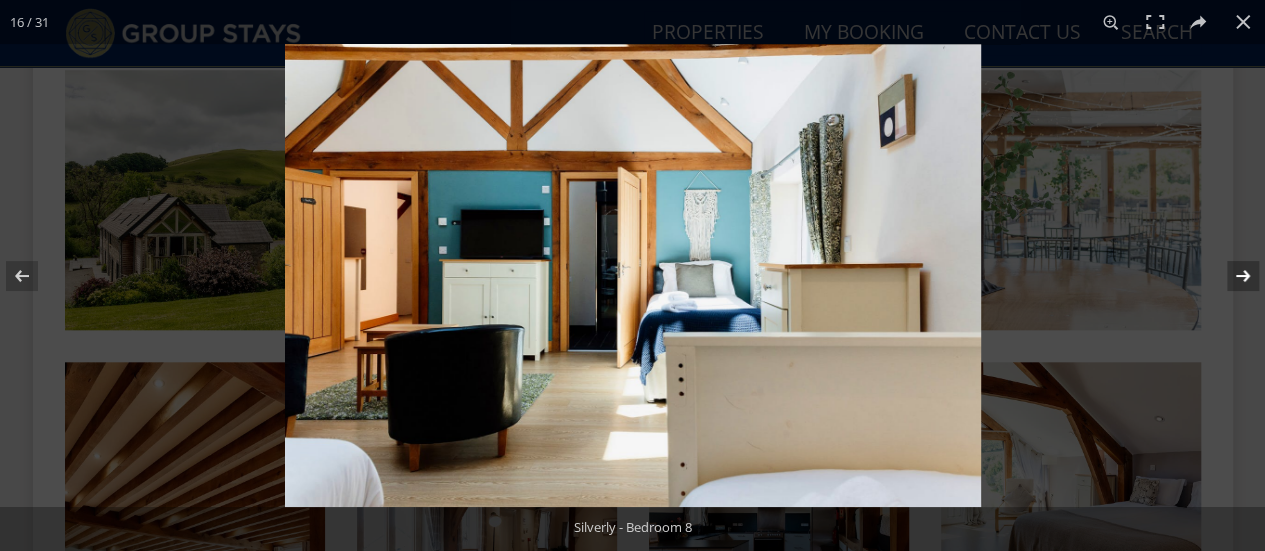 click at bounding box center (1230, 276) 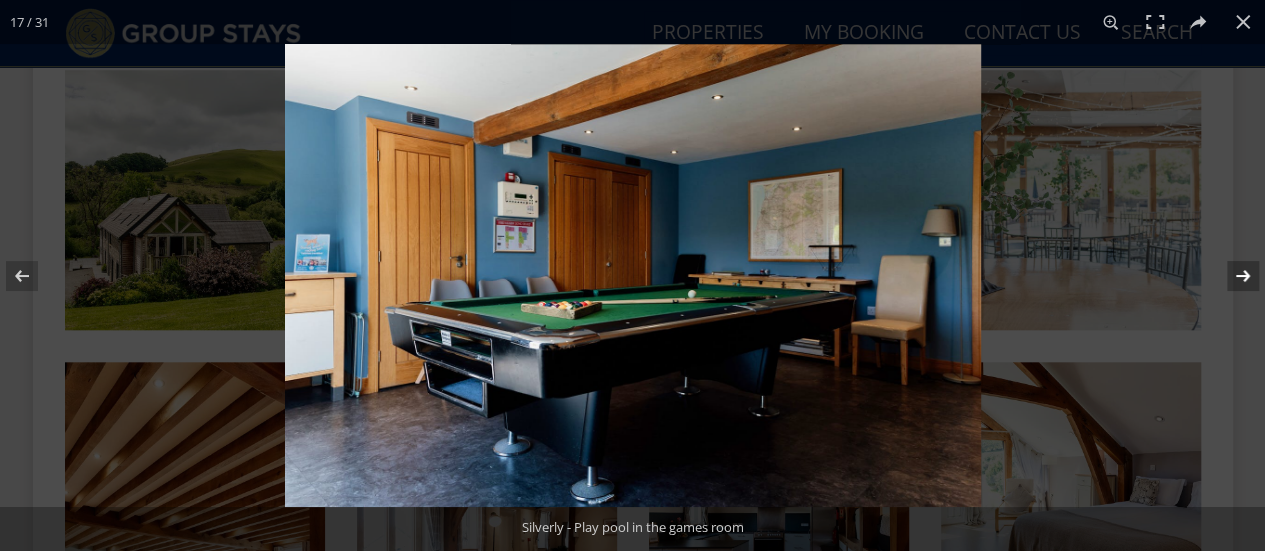 click at bounding box center (1230, 276) 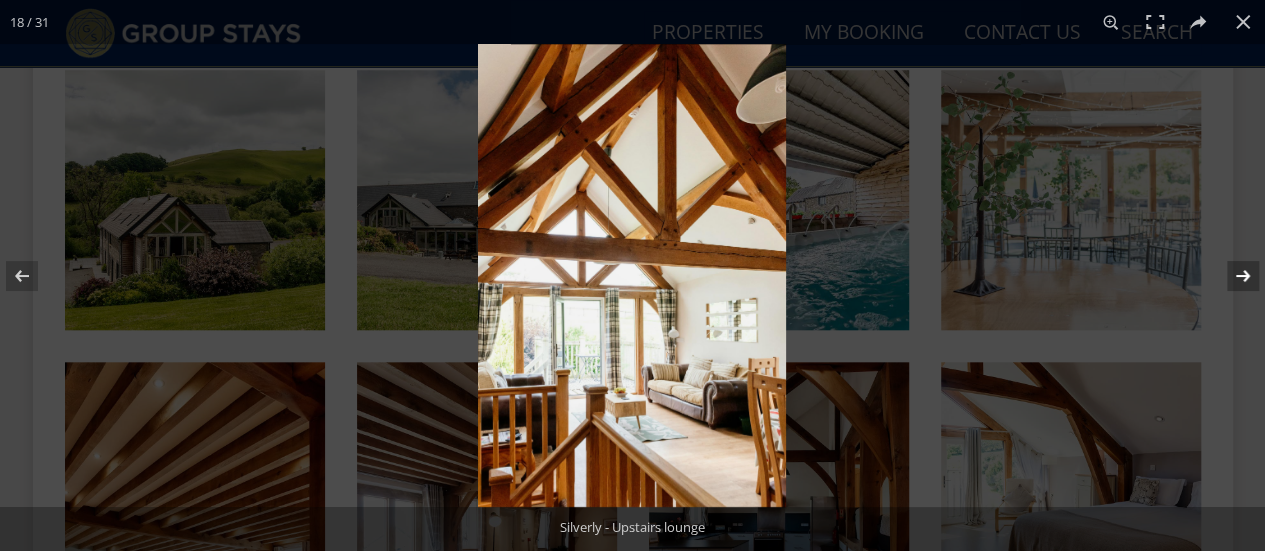 click at bounding box center (1230, 276) 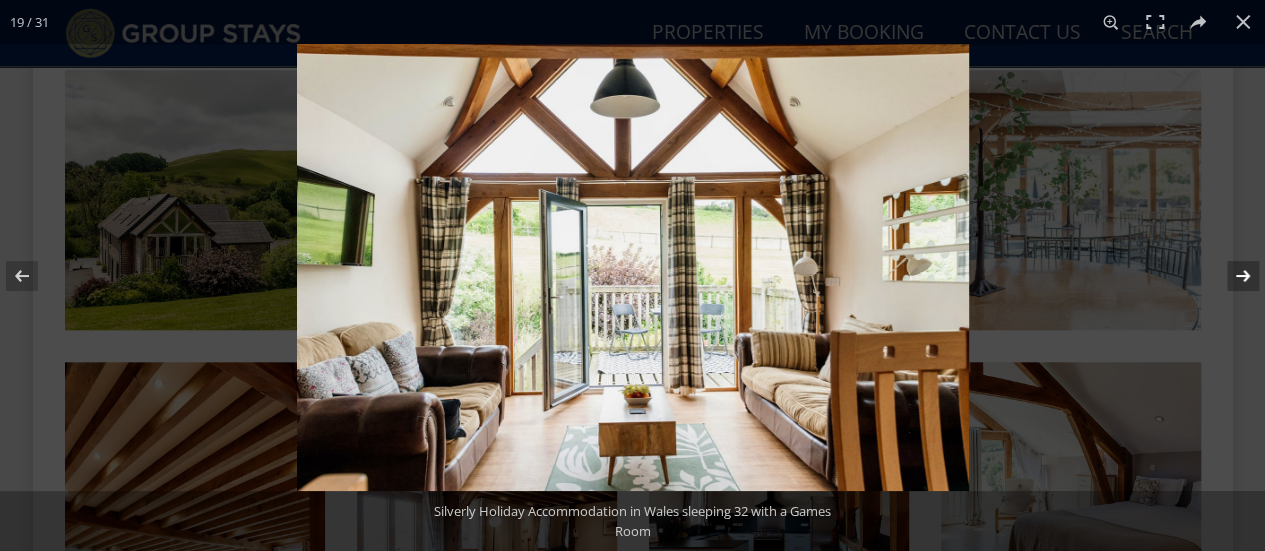 click at bounding box center [1230, 276] 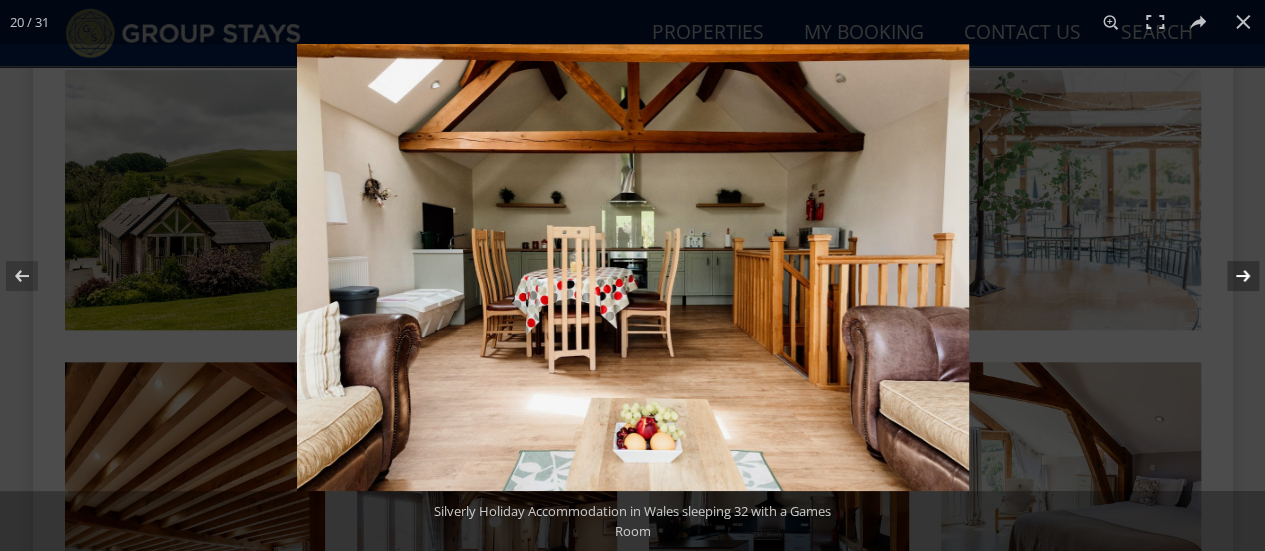 click at bounding box center (1230, 276) 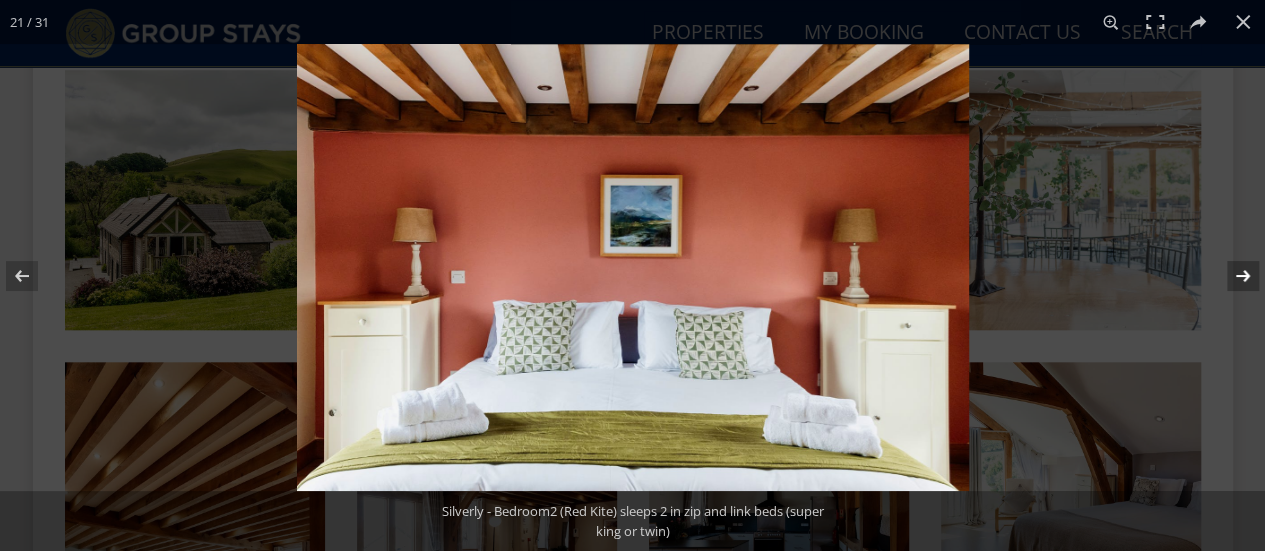 click at bounding box center (1230, 276) 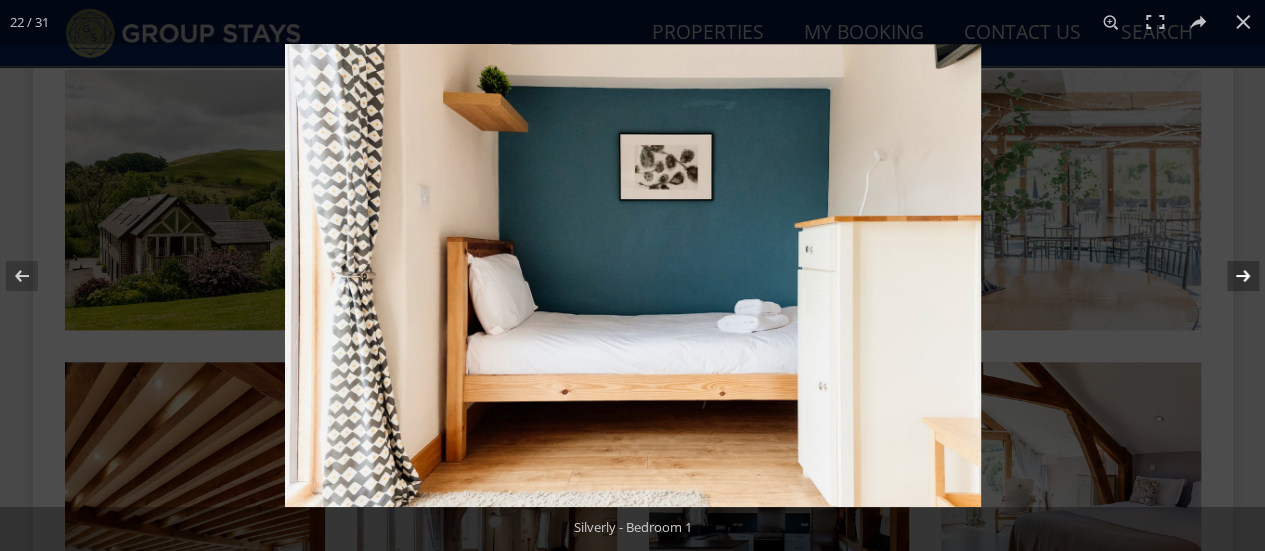 click at bounding box center (1230, 276) 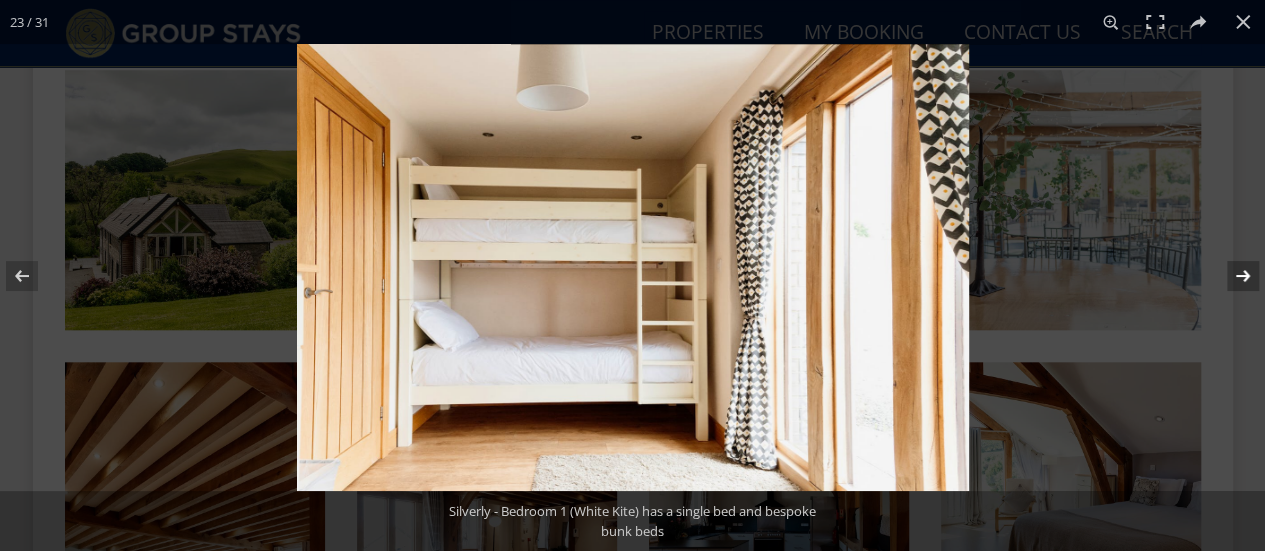 click at bounding box center [1230, 276] 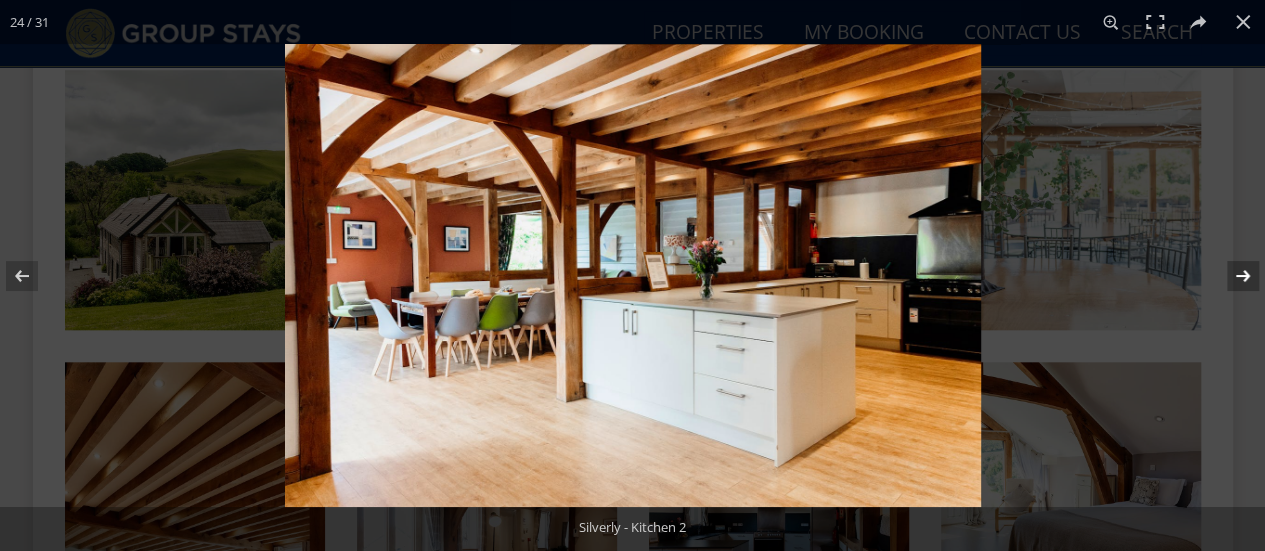 click at bounding box center [1230, 276] 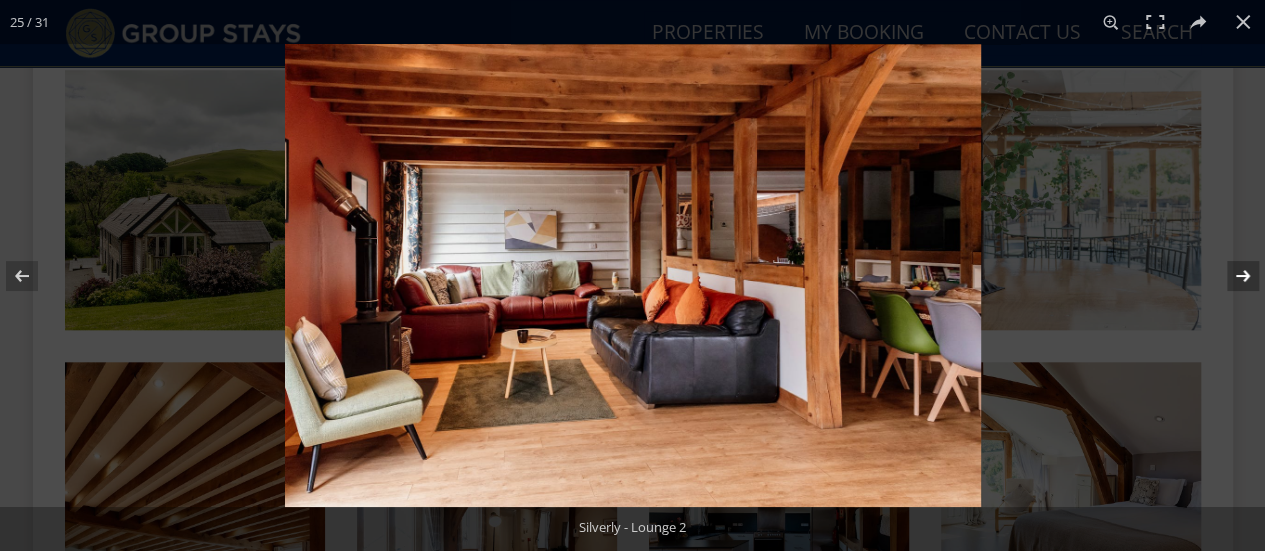 click at bounding box center (1230, 276) 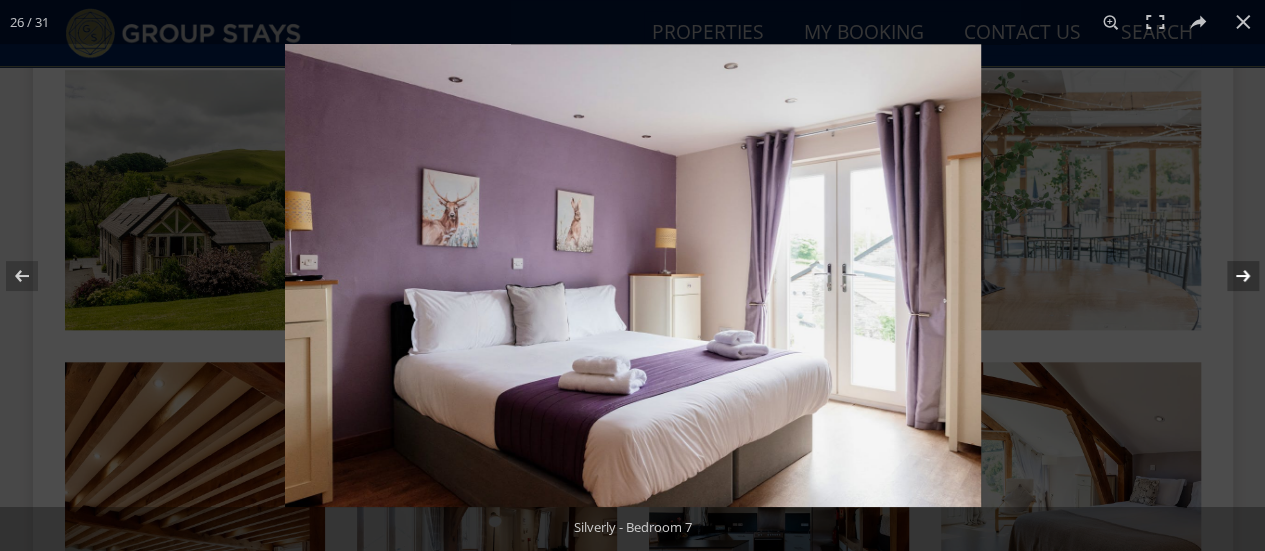 click at bounding box center [1230, 276] 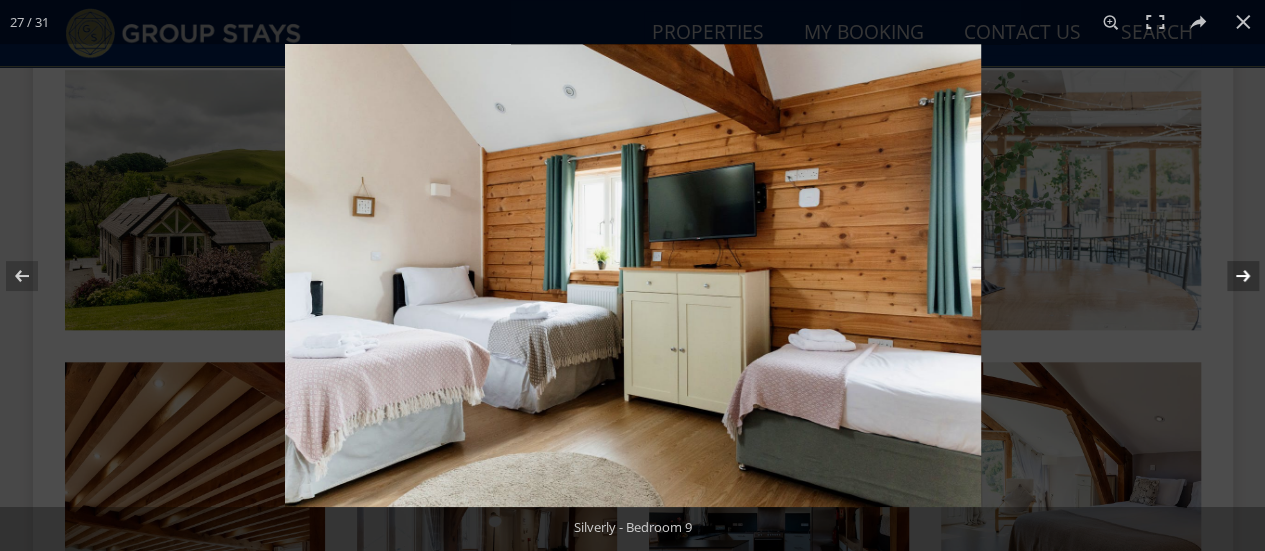 click at bounding box center [1230, 276] 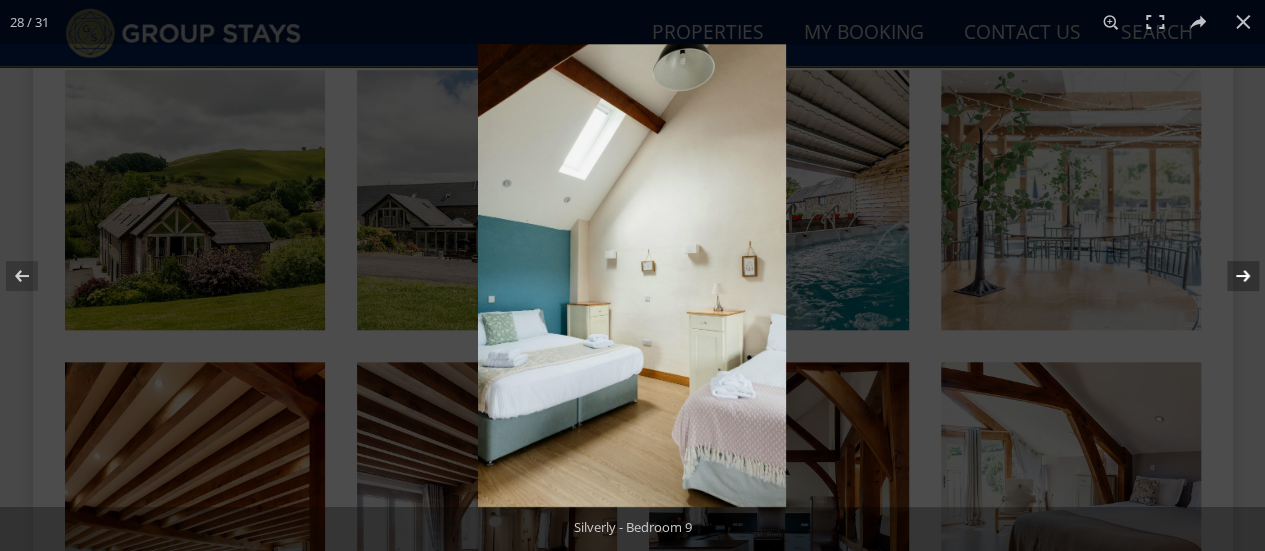 click at bounding box center [1230, 276] 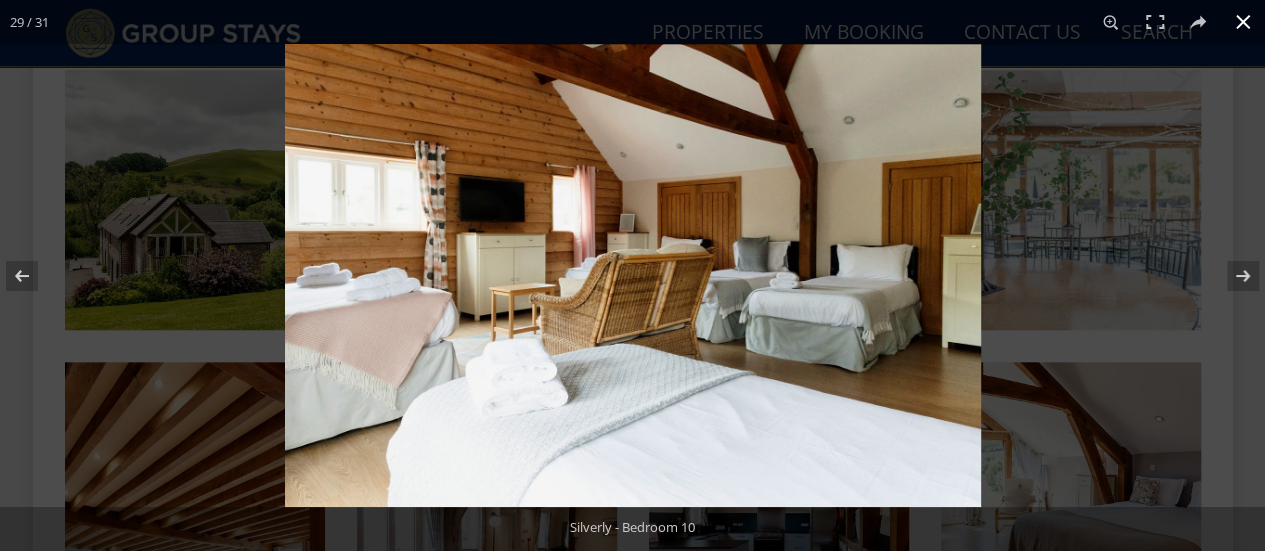 click at bounding box center (917, 319) 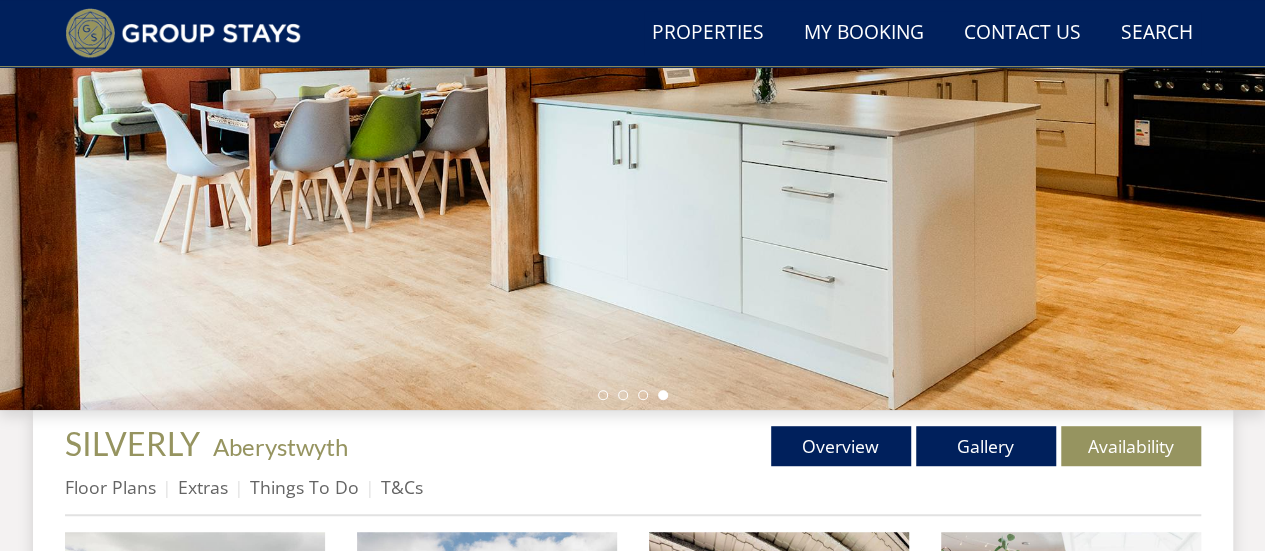 scroll, scrollTop: 402, scrollLeft: 0, axis: vertical 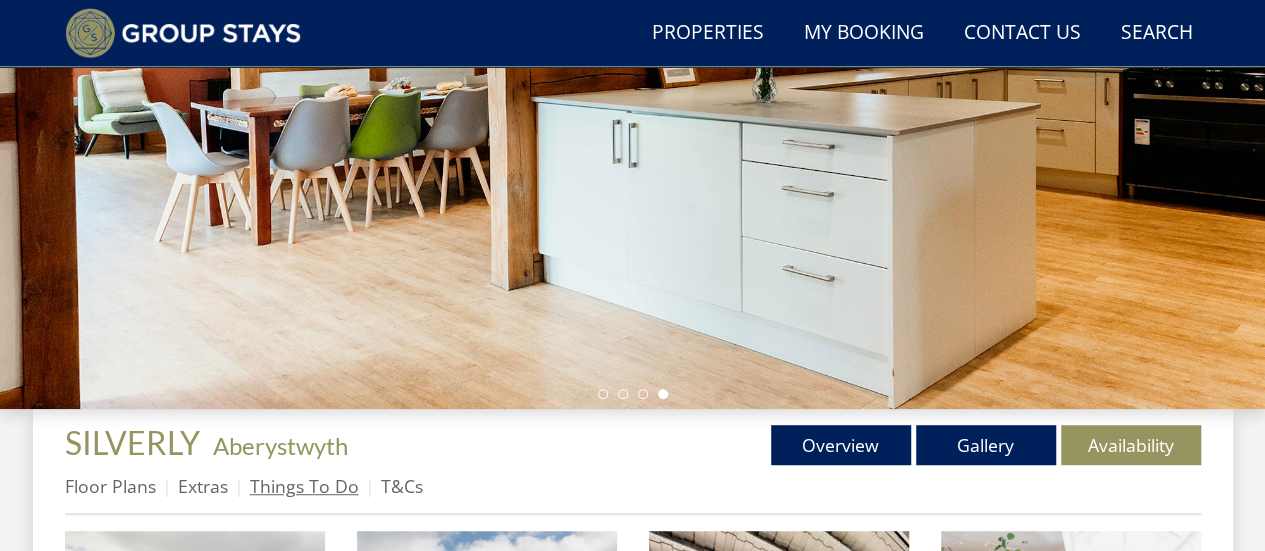 click on "Things To Do" at bounding box center (304, 486) 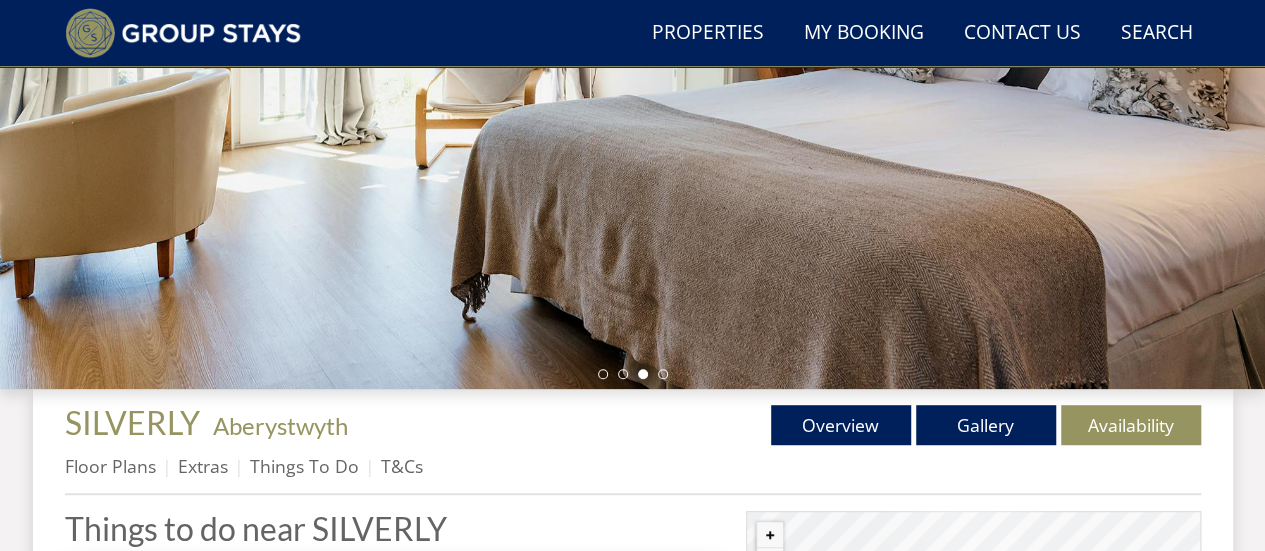 scroll, scrollTop: 420, scrollLeft: 0, axis: vertical 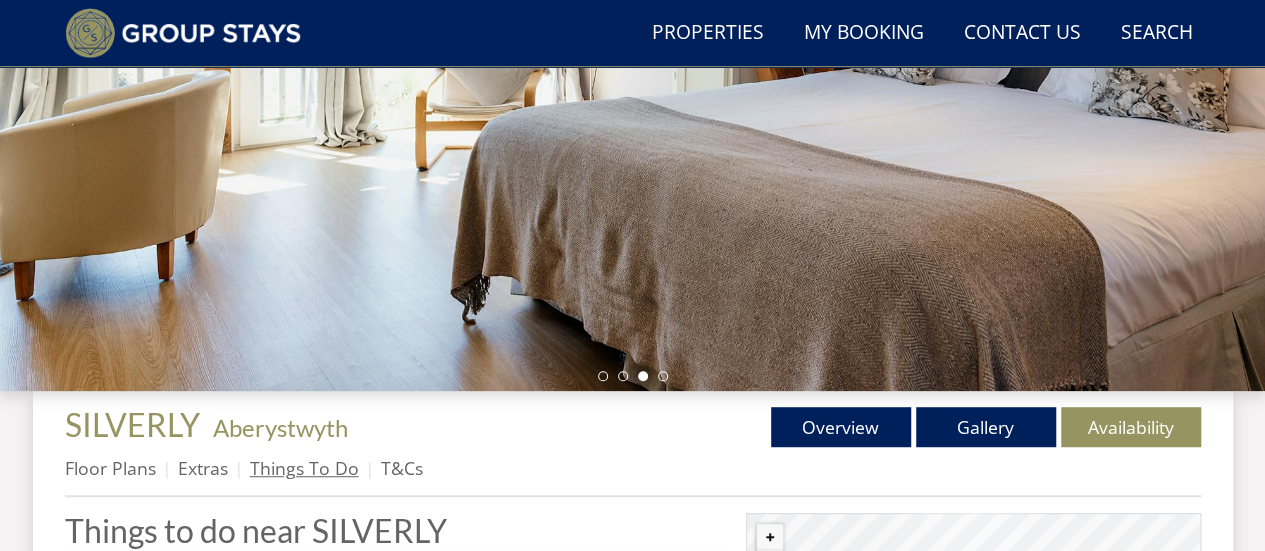 click on "Things To Do" at bounding box center (304, 468) 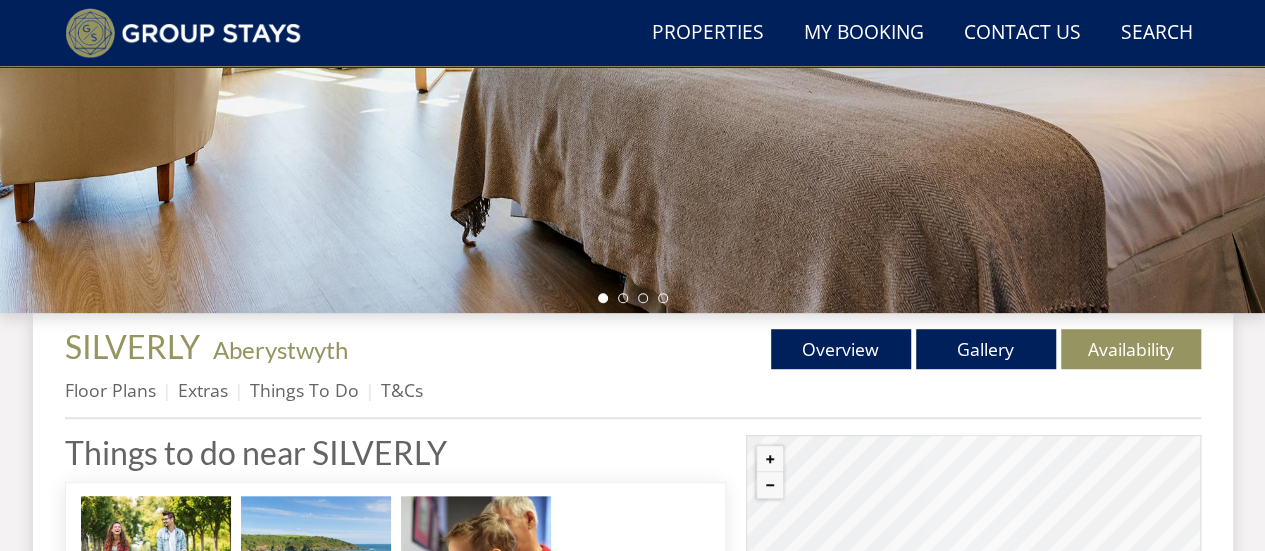 scroll, scrollTop: 500, scrollLeft: 0, axis: vertical 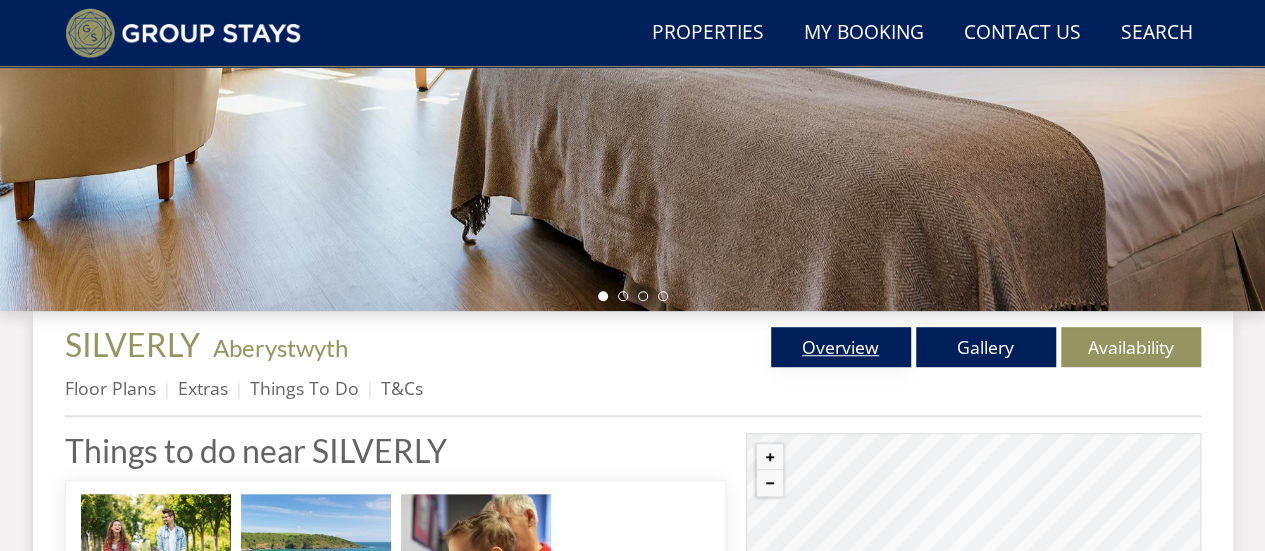 click on "Overview" at bounding box center [841, 347] 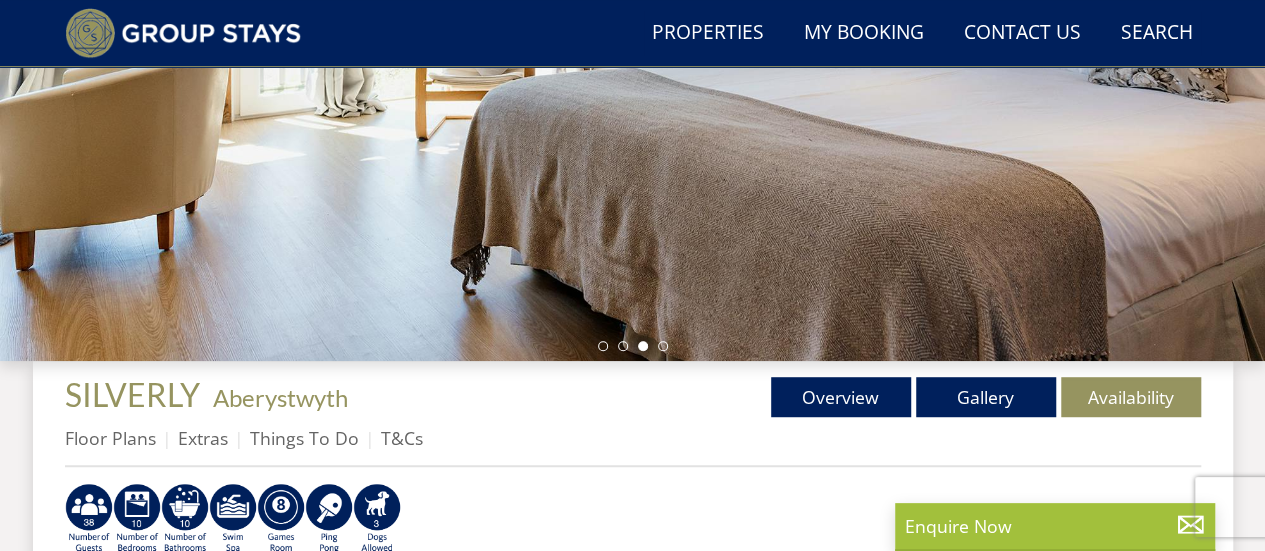 scroll, scrollTop: 441, scrollLeft: 0, axis: vertical 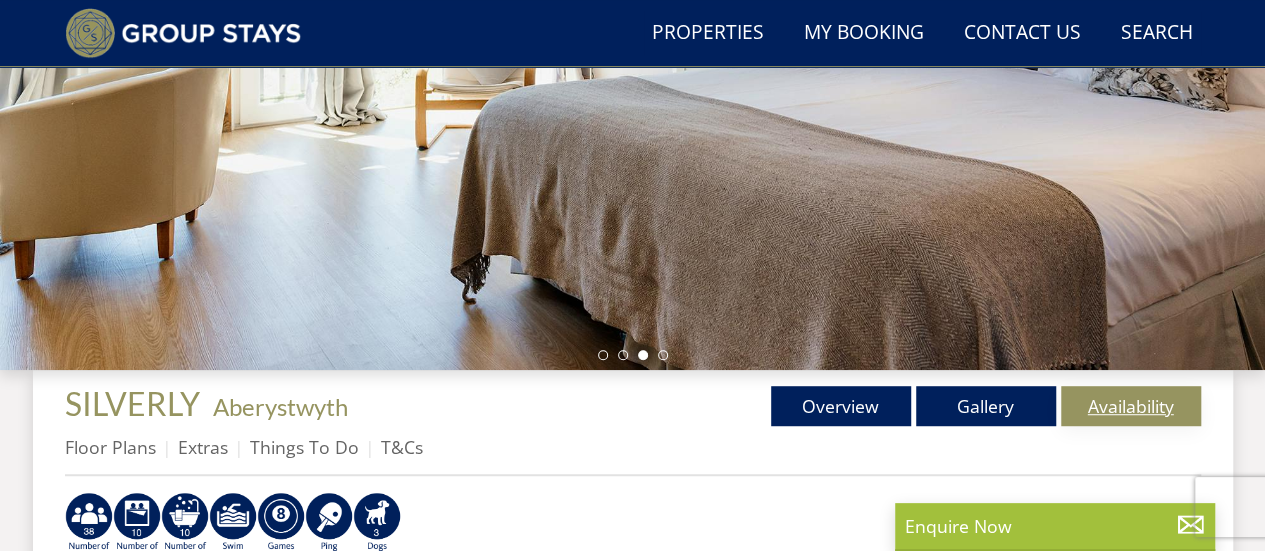 click on "Availability" at bounding box center [1131, 406] 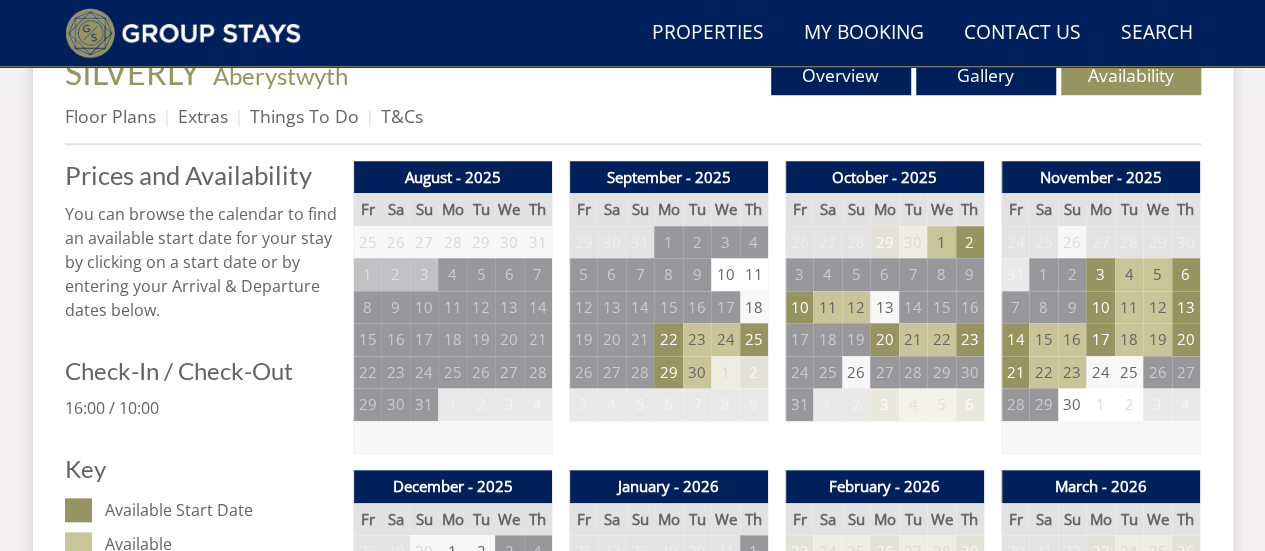 scroll, scrollTop: 785, scrollLeft: 0, axis: vertical 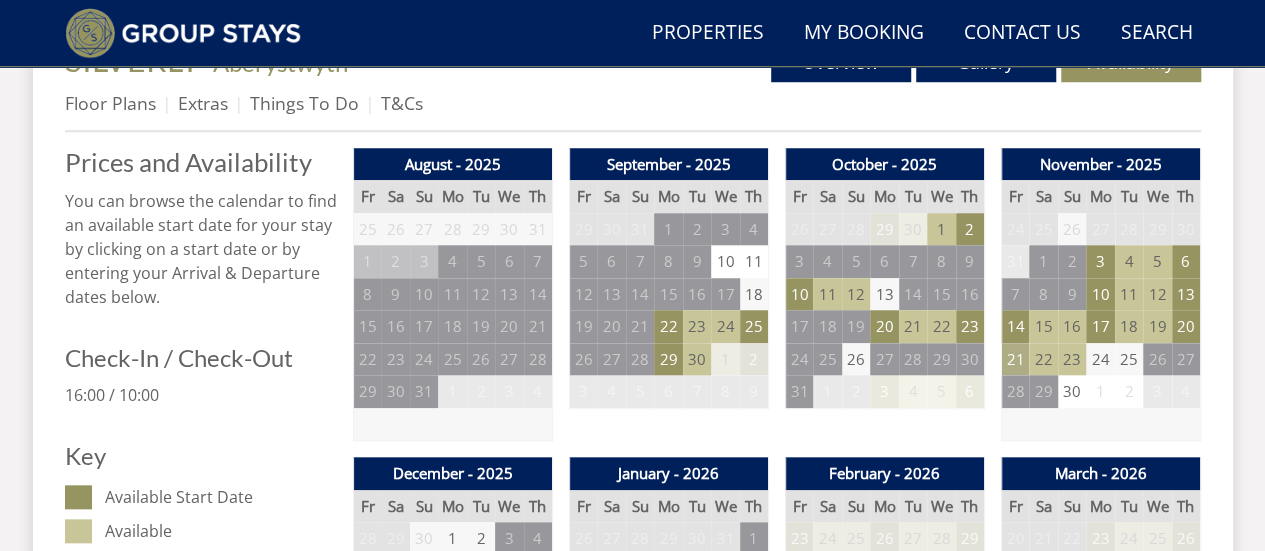 click on "21" at bounding box center (1015, 359) 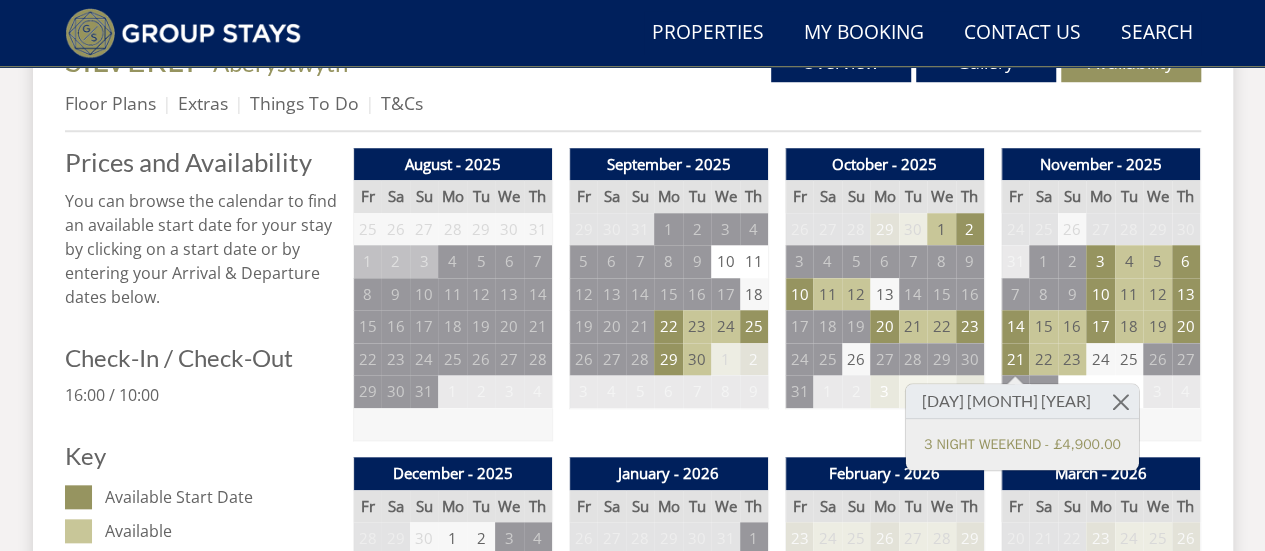 click on "23" at bounding box center (1072, 359) 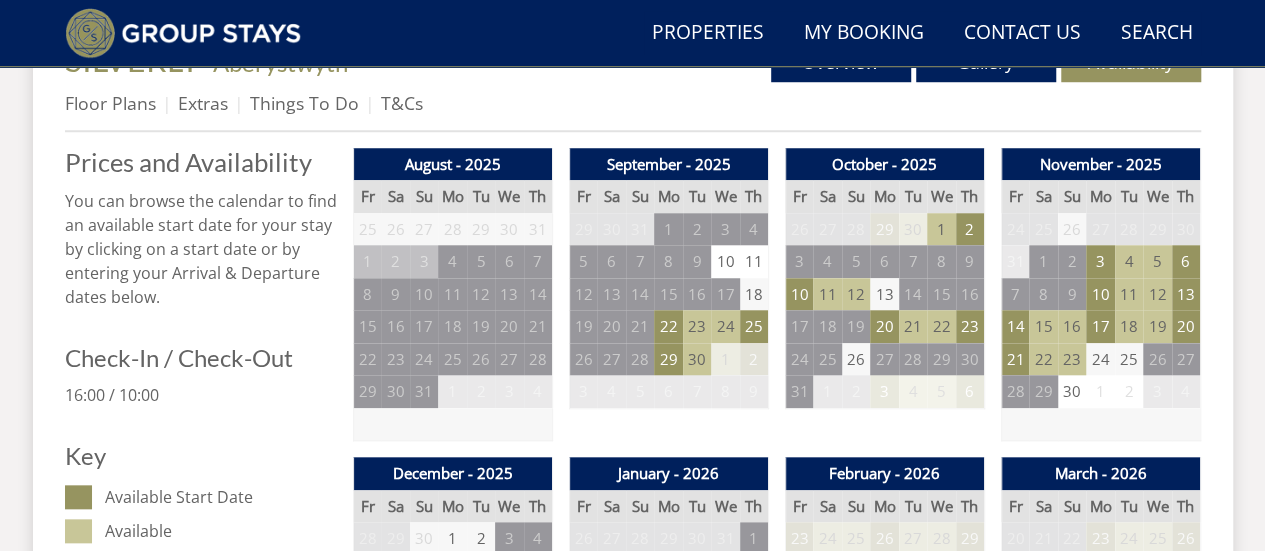 click on "23" at bounding box center [1072, 359] 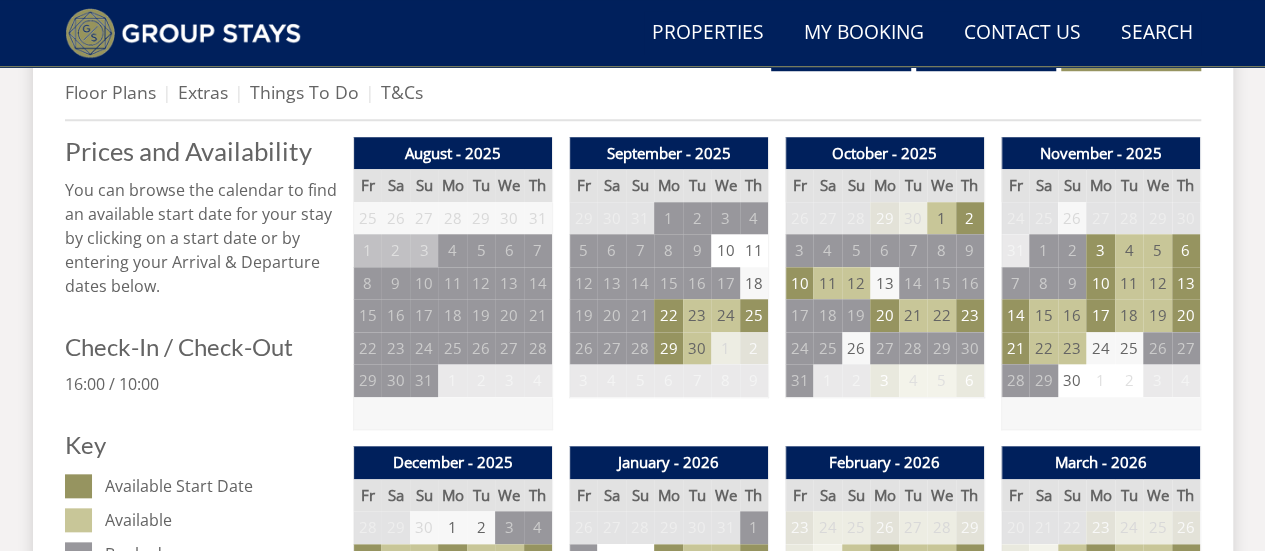 scroll, scrollTop: 797, scrollLeft: 0, axis: vertical 